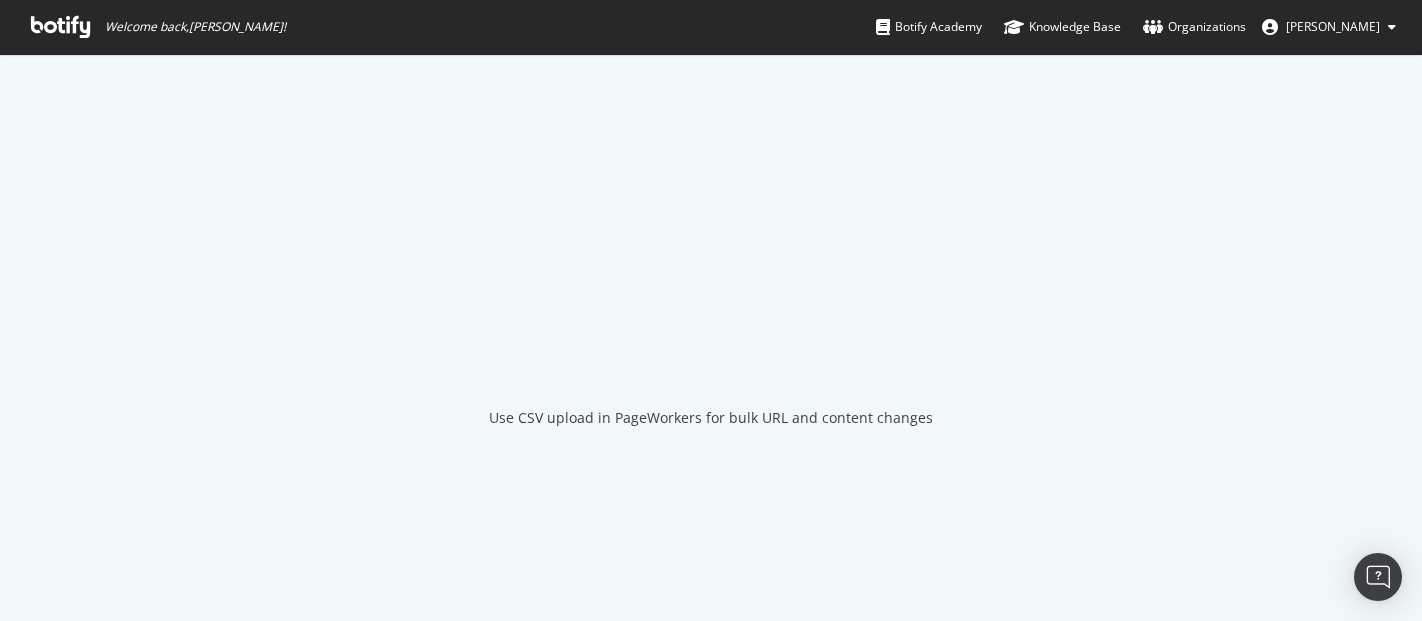 scroll, scrollTop: 0, scrollLeft: 0, axis: both 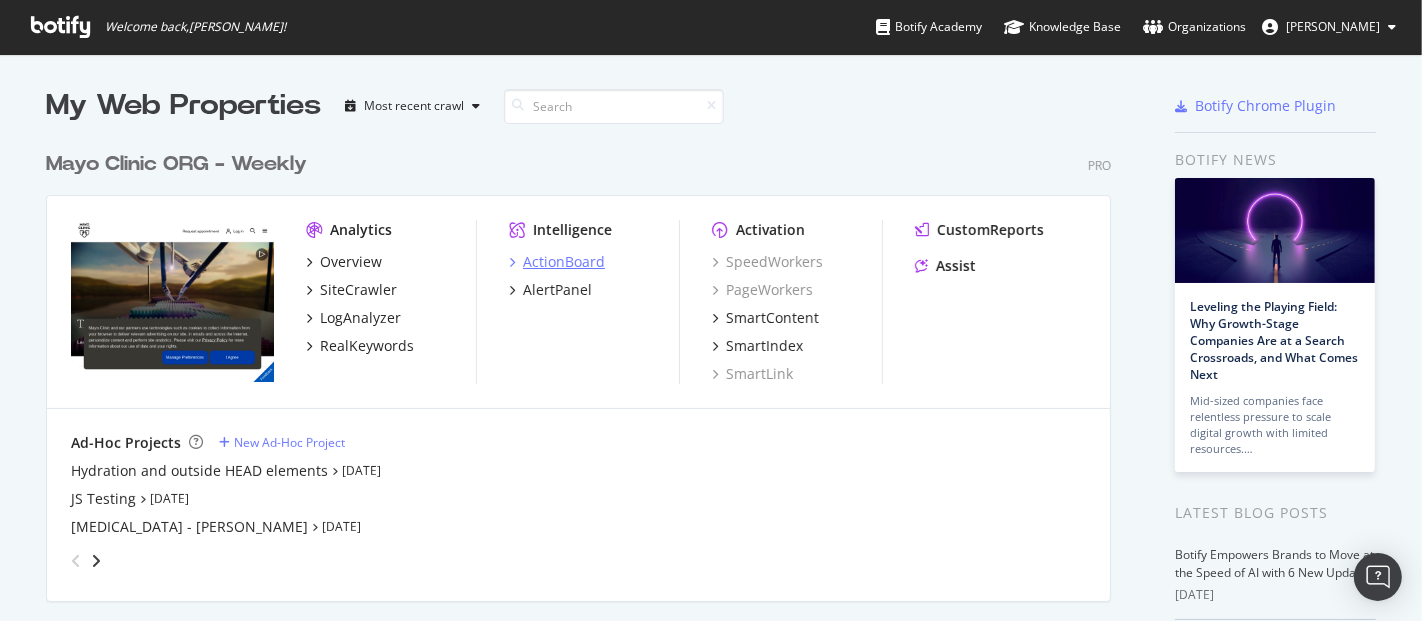 click on "ActionBoard" at bounding box center [564, 262] 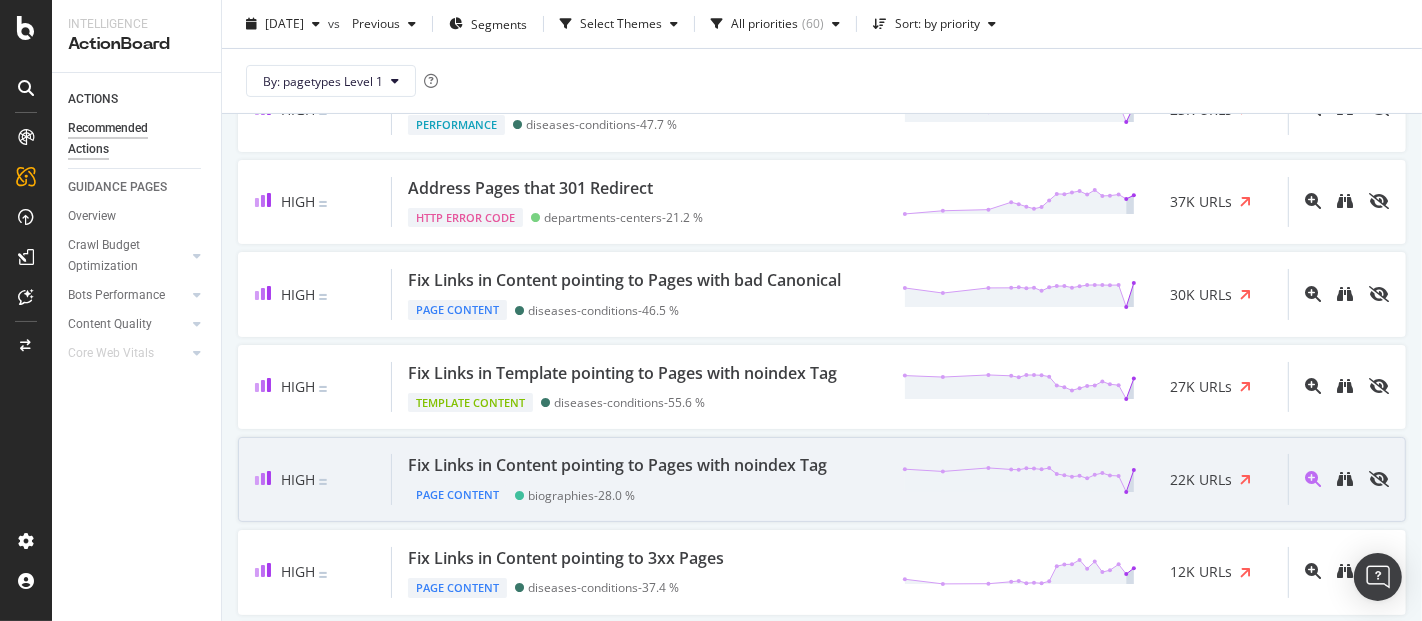 scroll, scrollTop: 444, scrollLeft: 0, axis: vertical 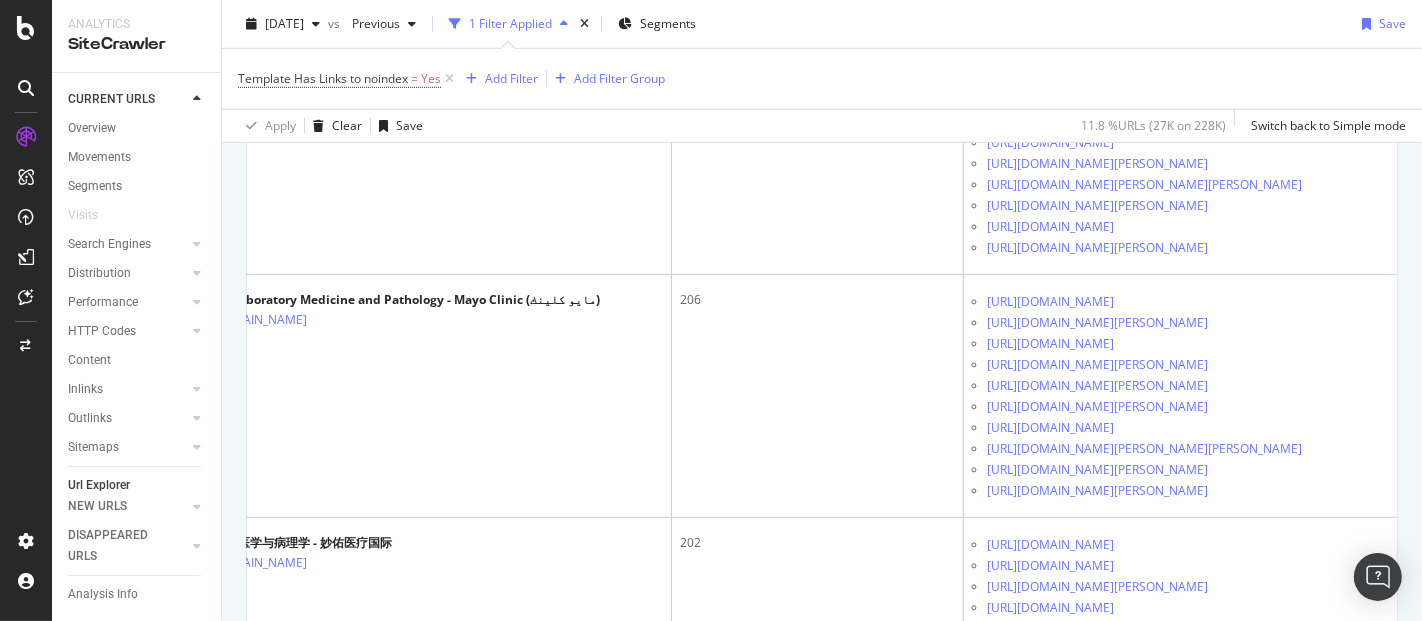 drag, startPoint x: 946, startPoint y: 332, endPoint x: 733, endPoint y: 366, distance: 215.69655 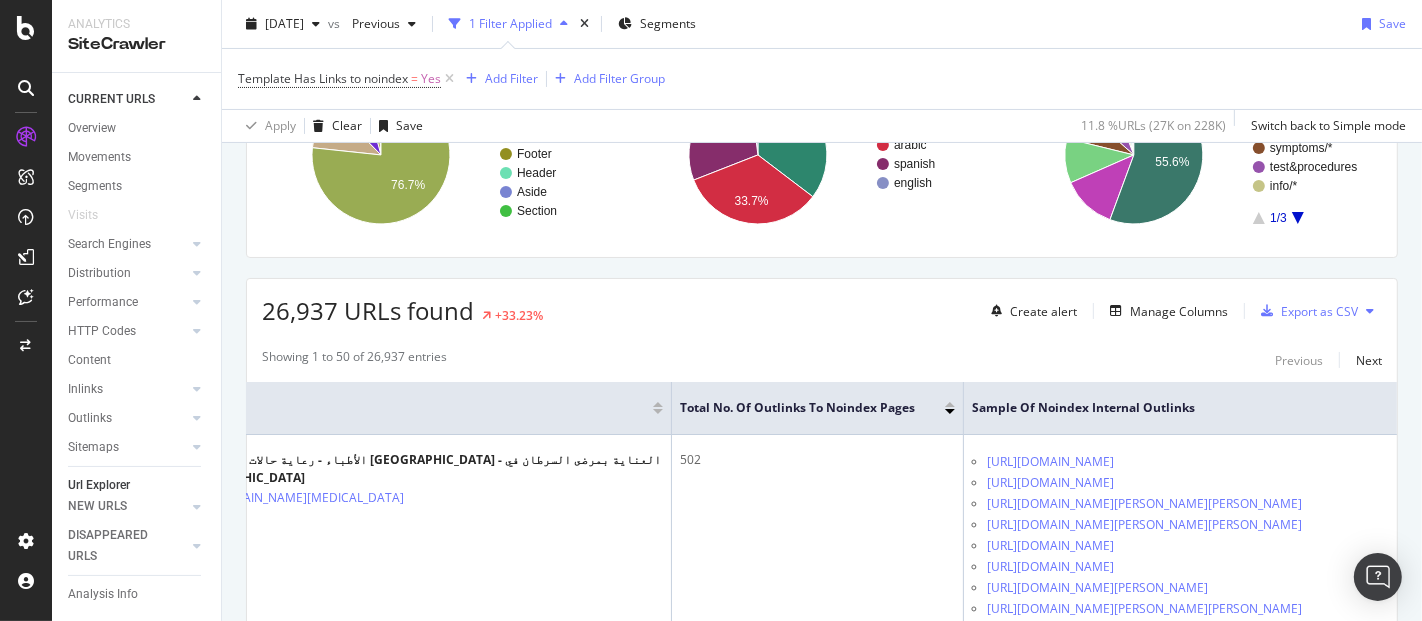 scroll, scrollTop: 333, scrollLeft: 0, axis: vertical 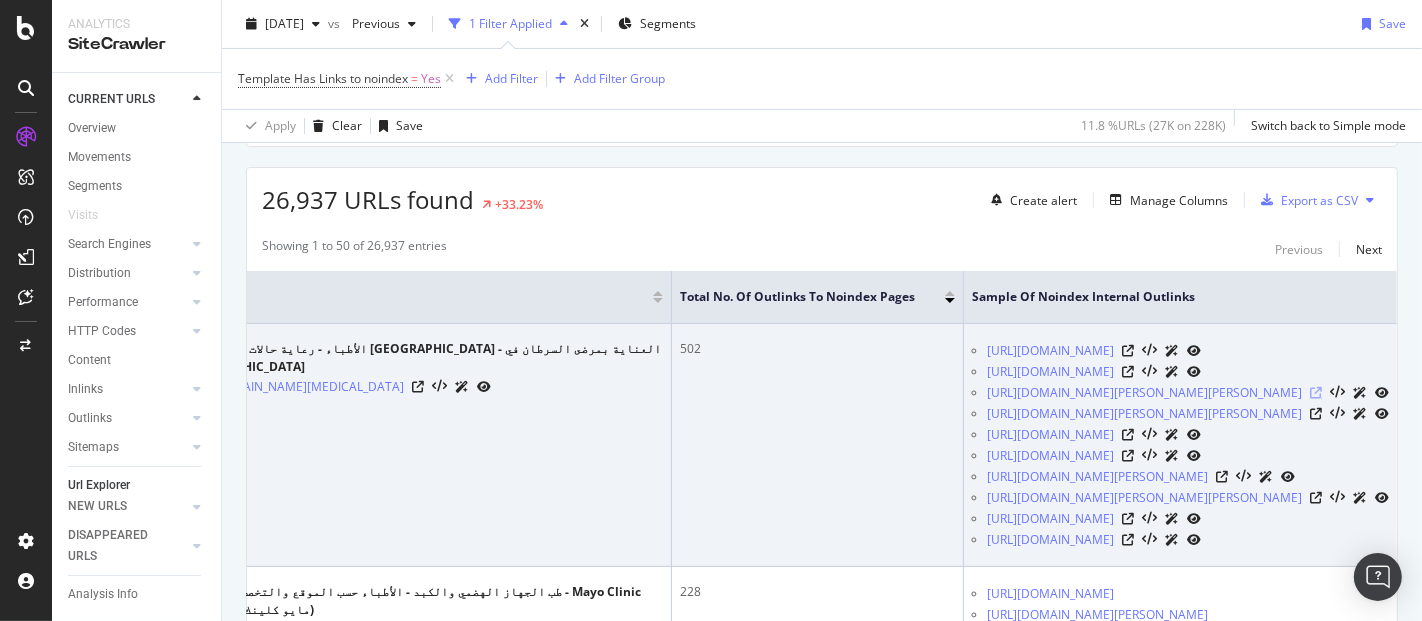 click at bounding box center (1316, 393) 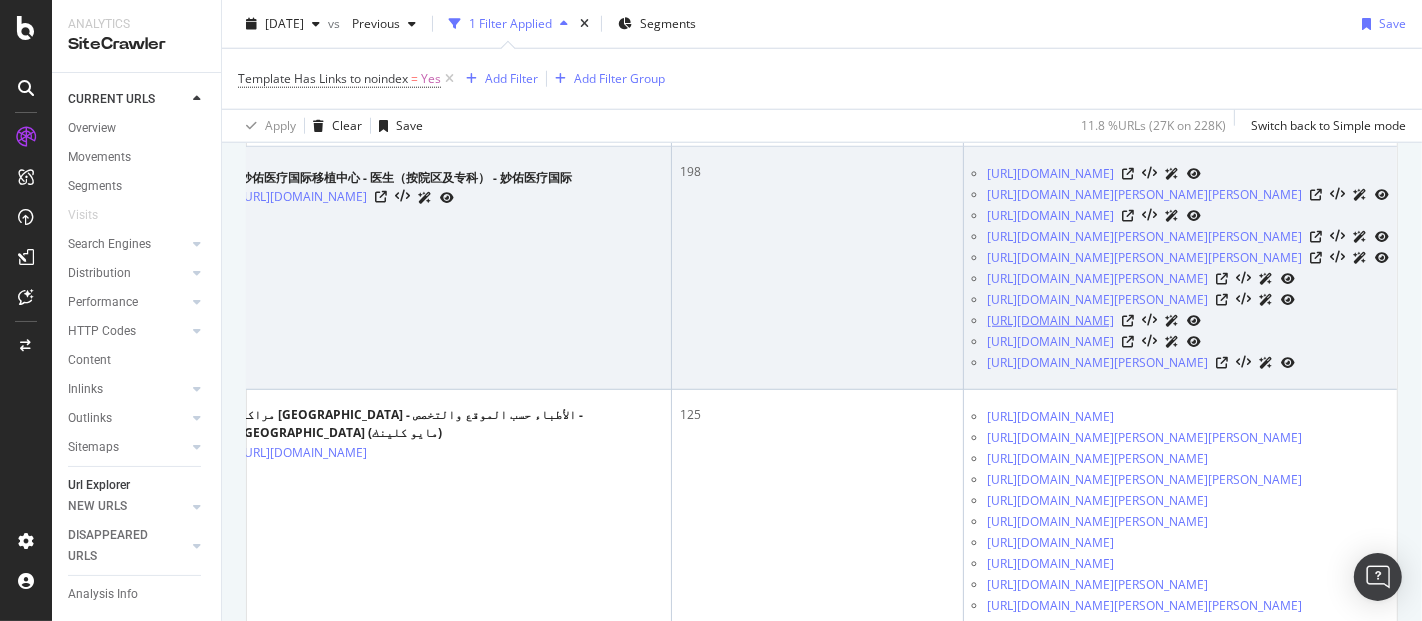 scroll, scrollTop: 1666, scrollLeft: 0, axis: vertical 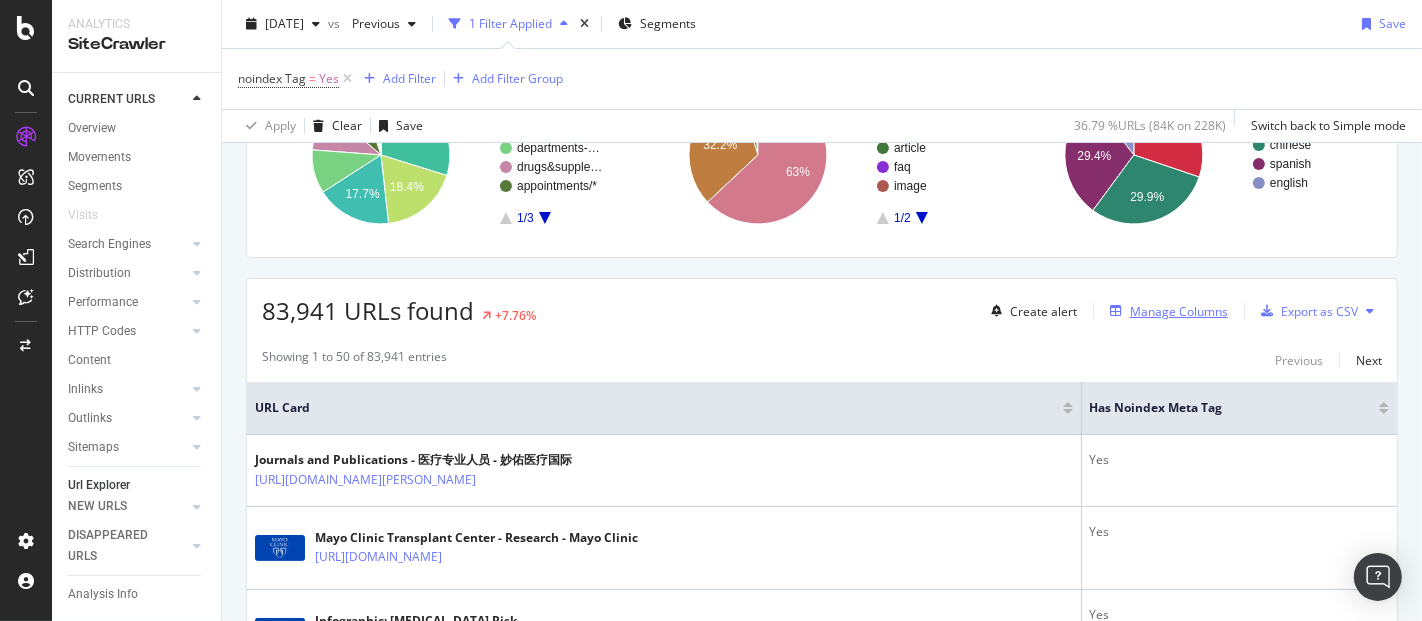 click on "Manage Columns" at bounding box center [1179, 311] 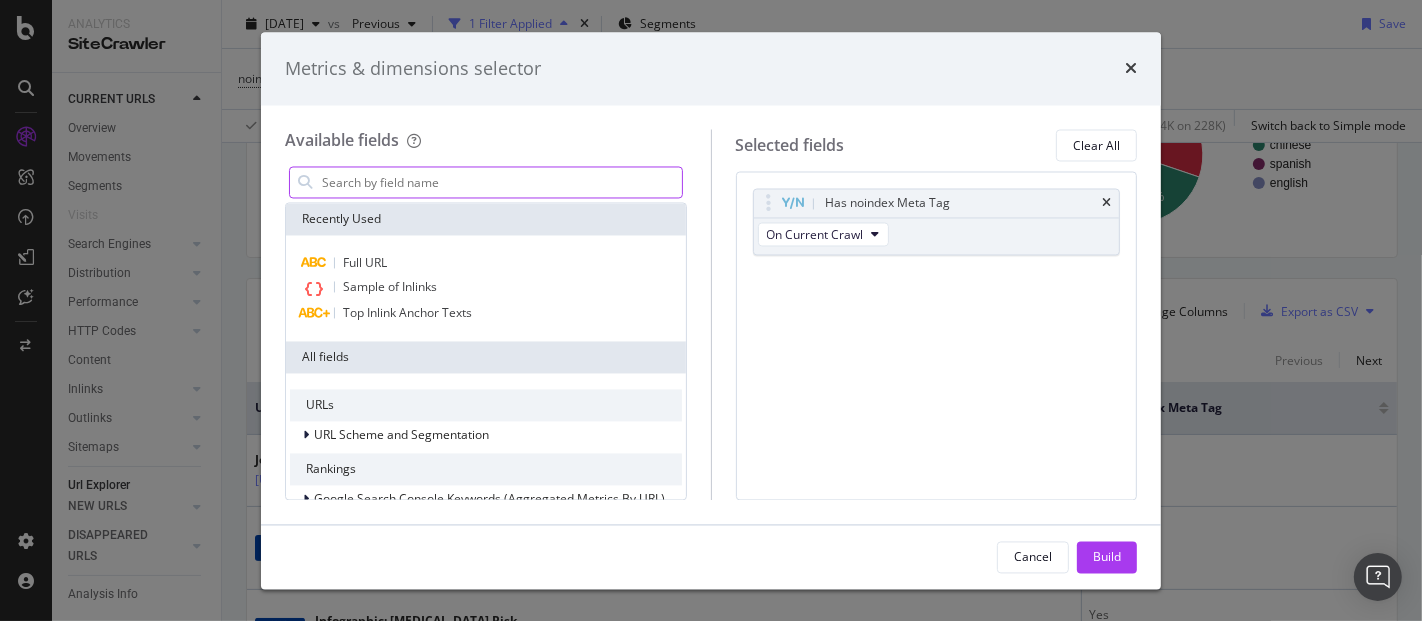 click at bounding box center (501, 183) 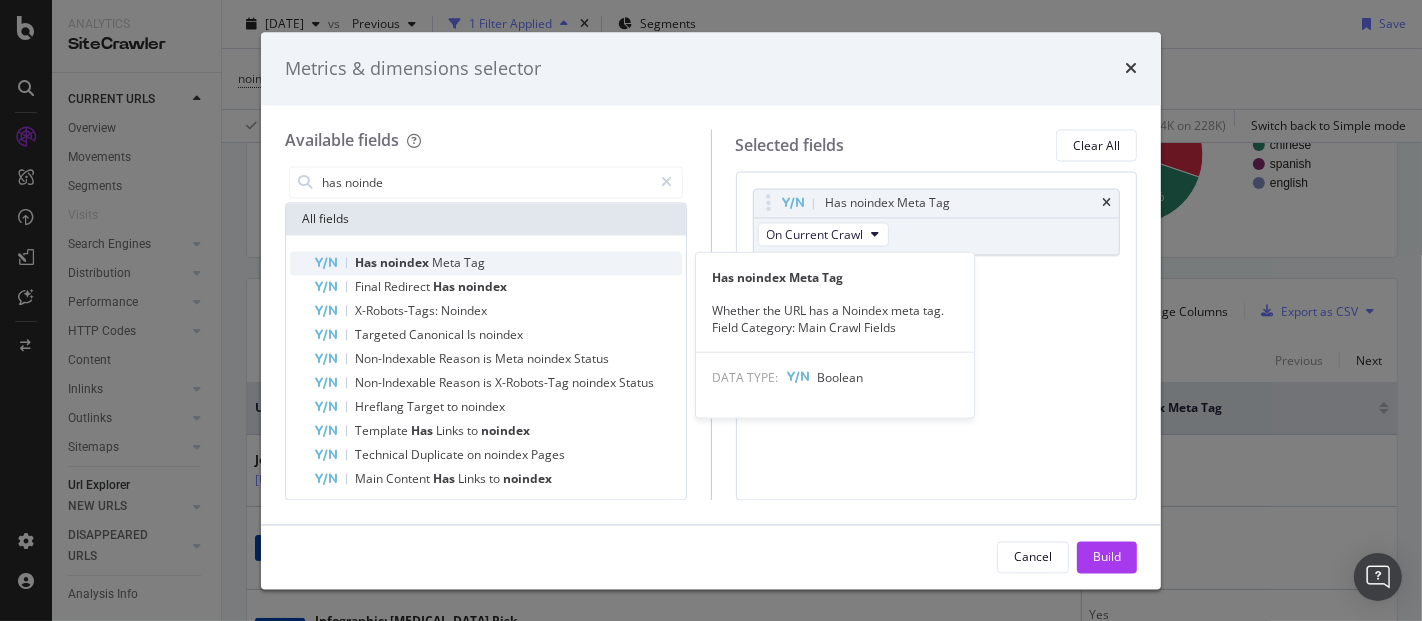 type on "has noinde" 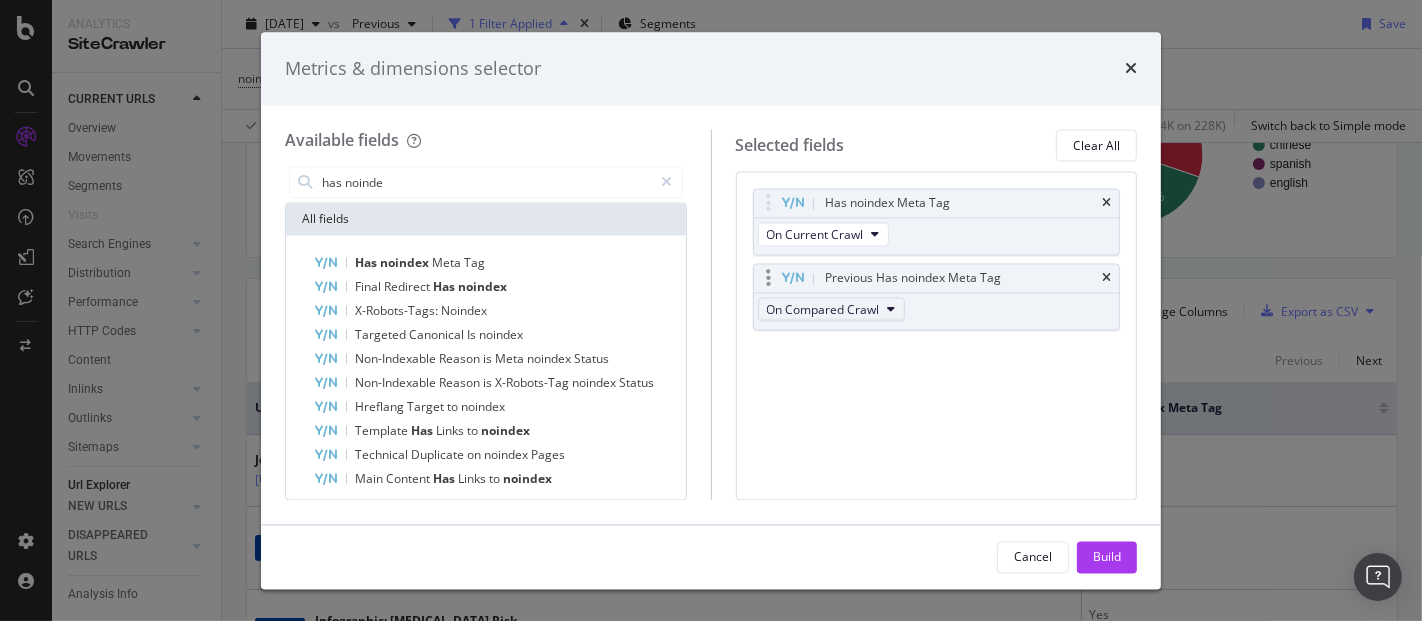 click at bounding box center [892, 310] 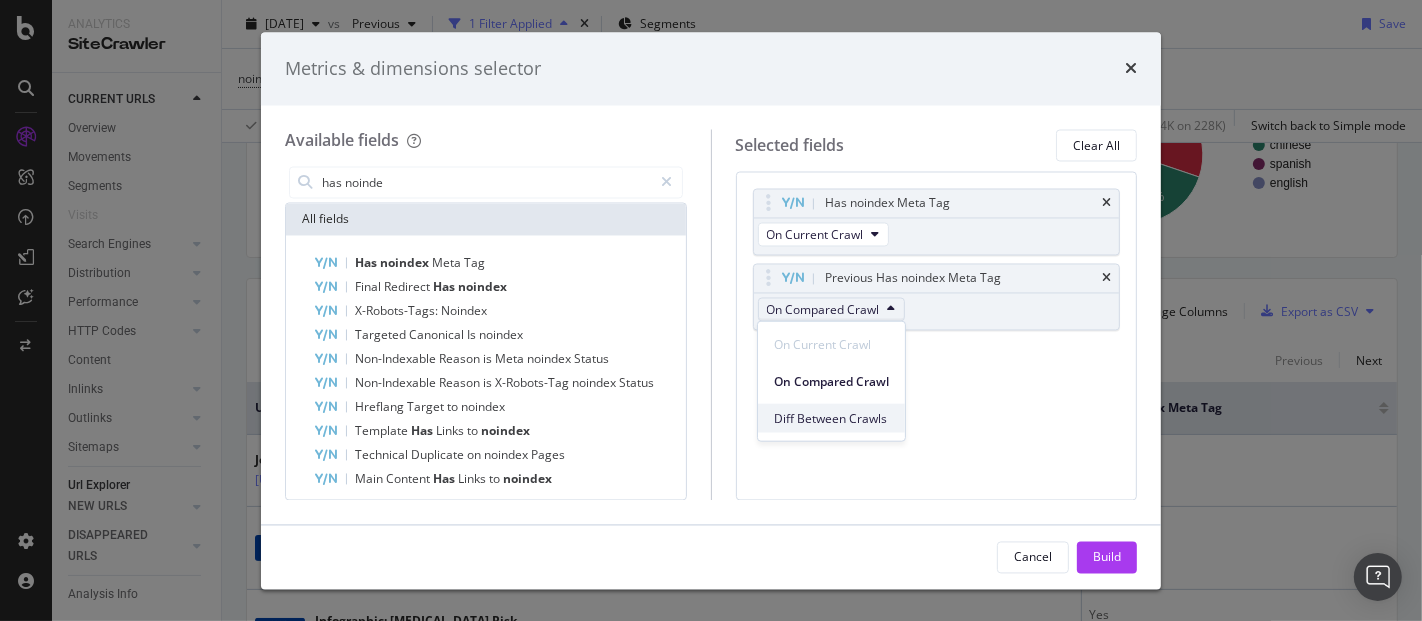 click on "Diff Between Crawls" at bounding box center [831, 418] 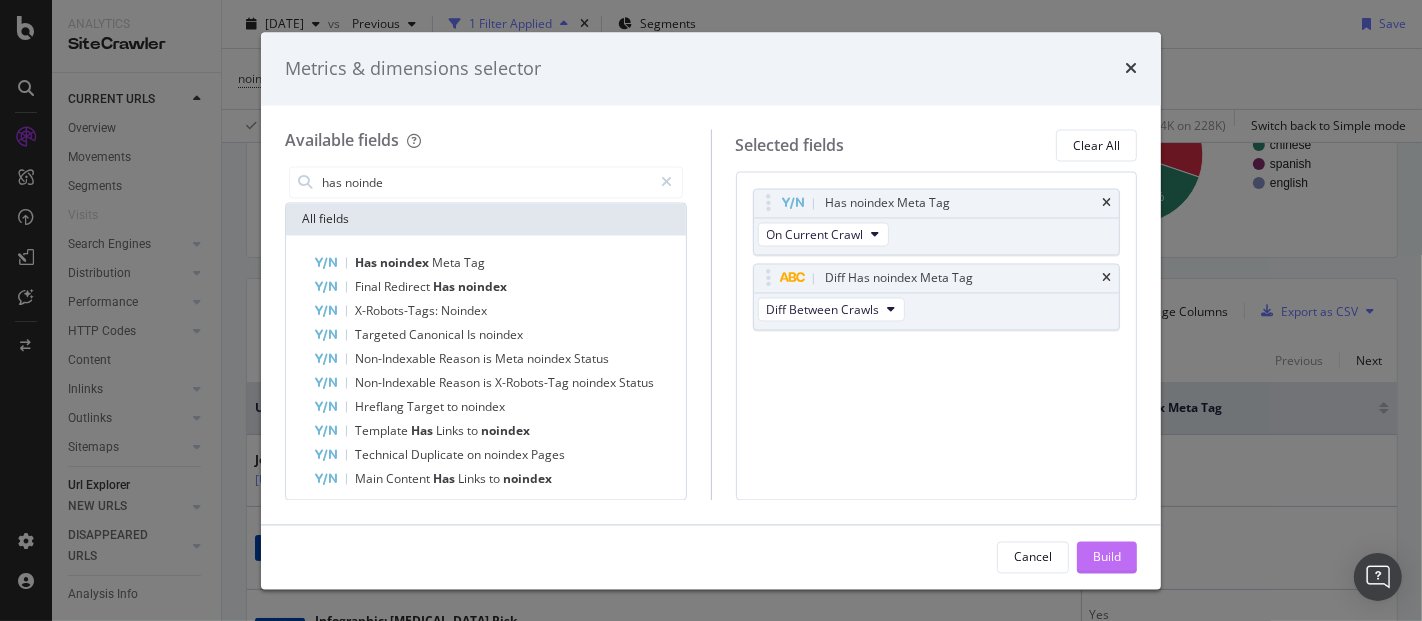 click on "Build" at bounding box center (1107, 556) 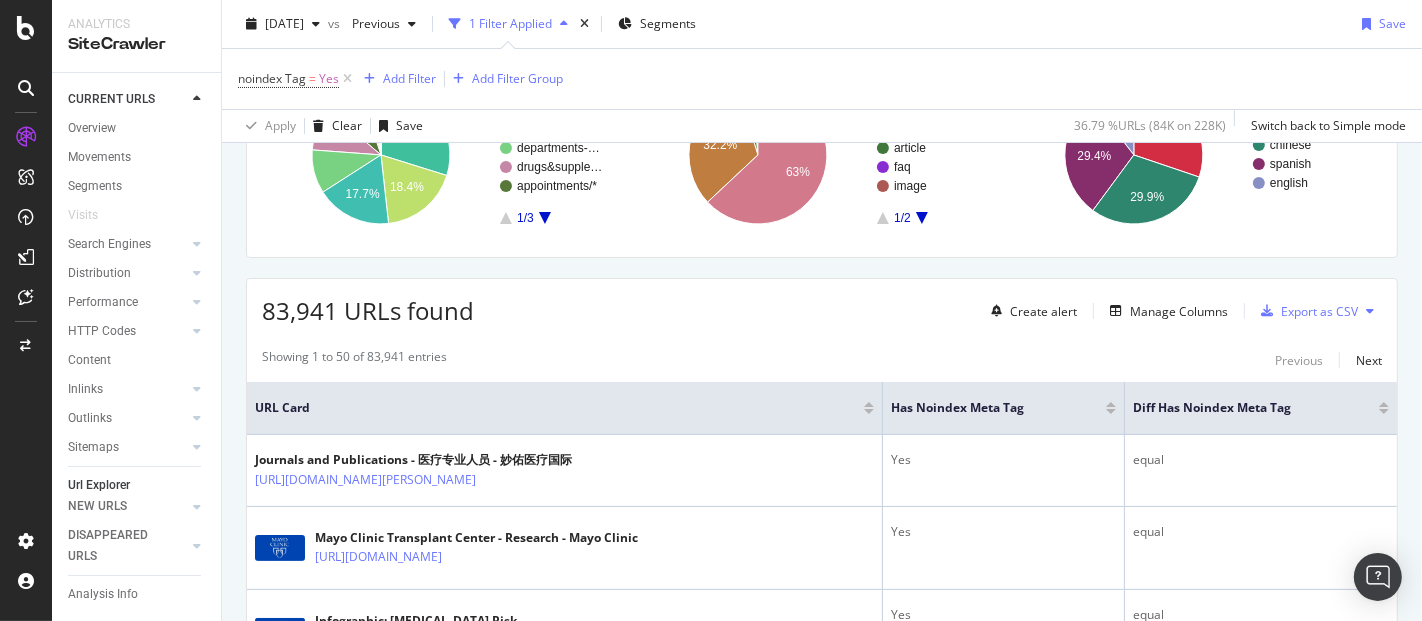 click at bounding box center (1384, 411) 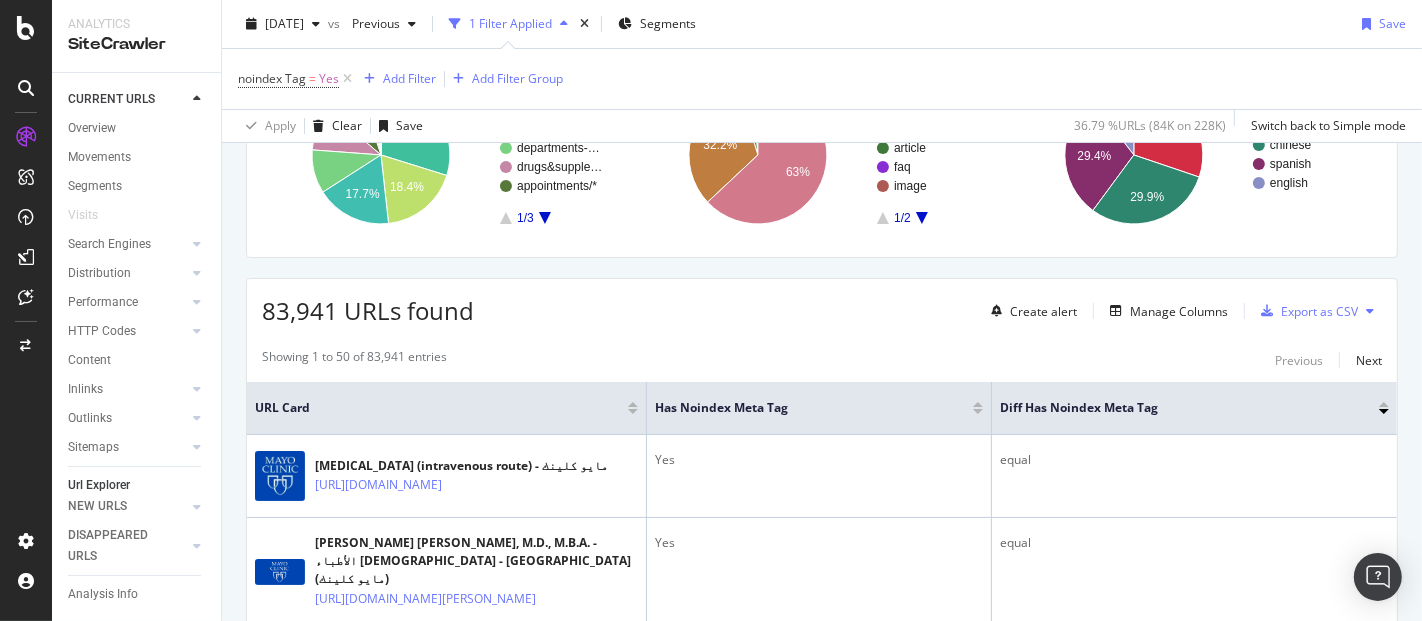 click at bounding box center (1384, 411) 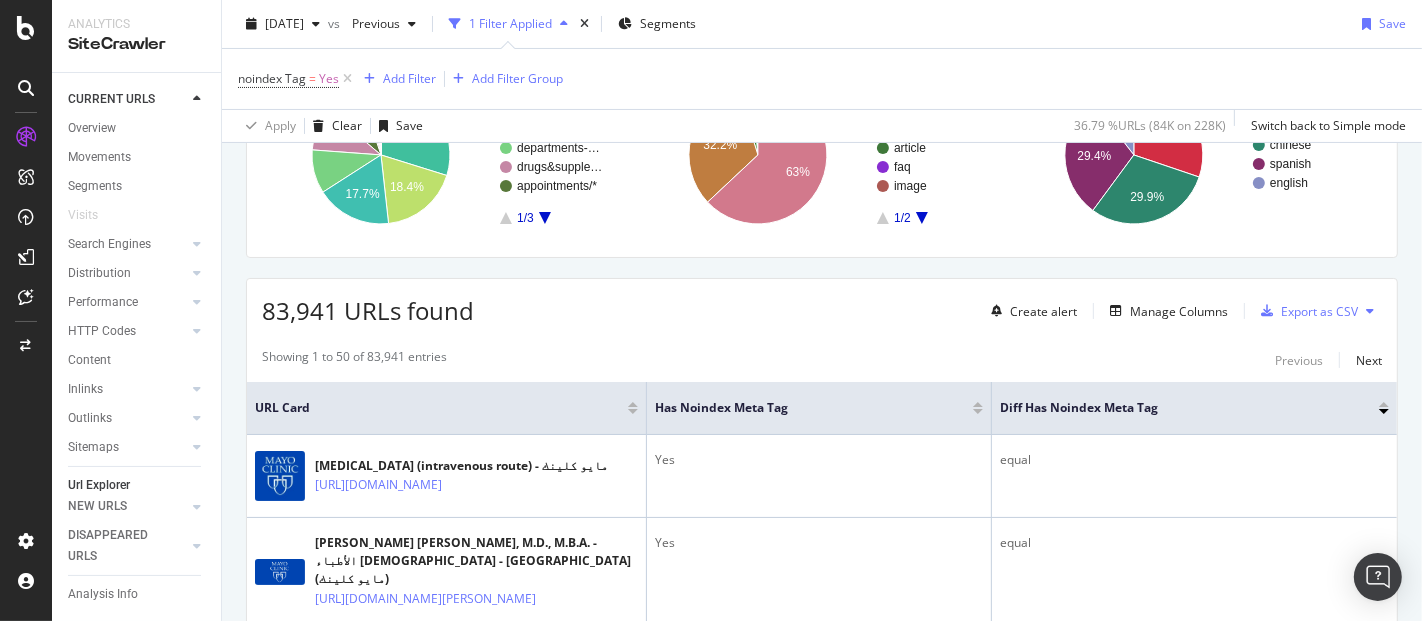 click on "Diff Has noindex Meta Tag" at bounding box center [1194, 408] 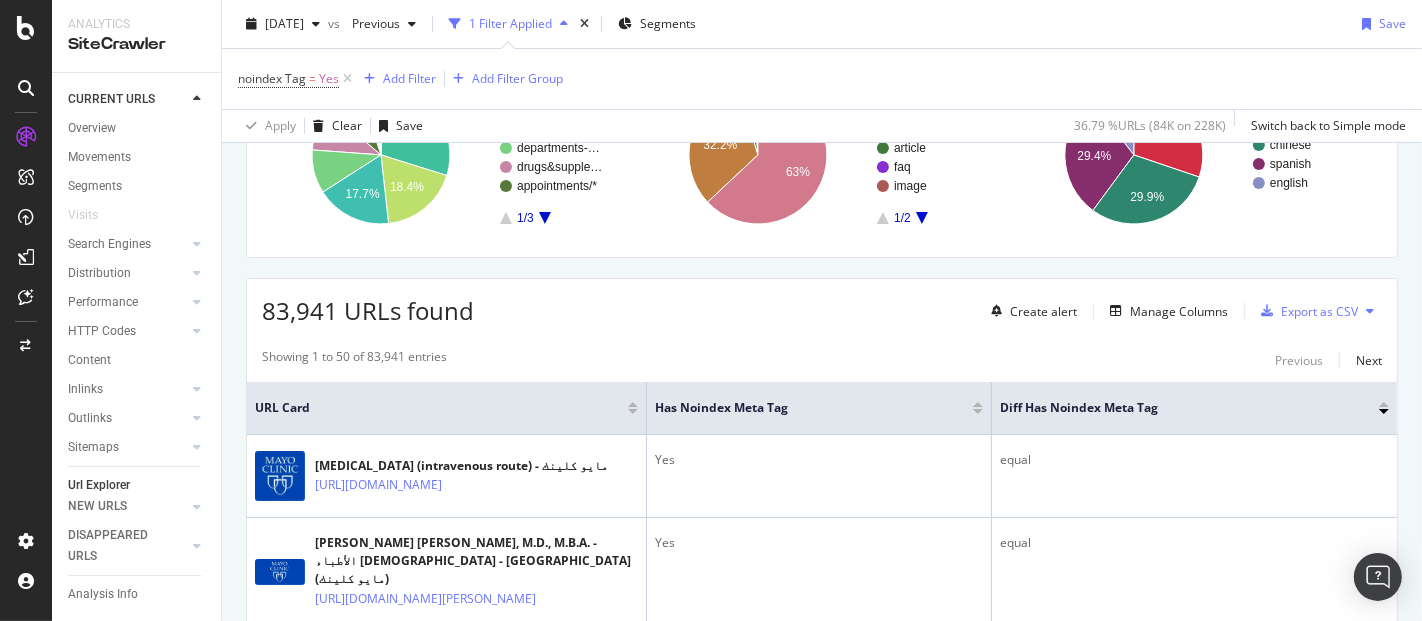 click at bounding box center (1384, 404) 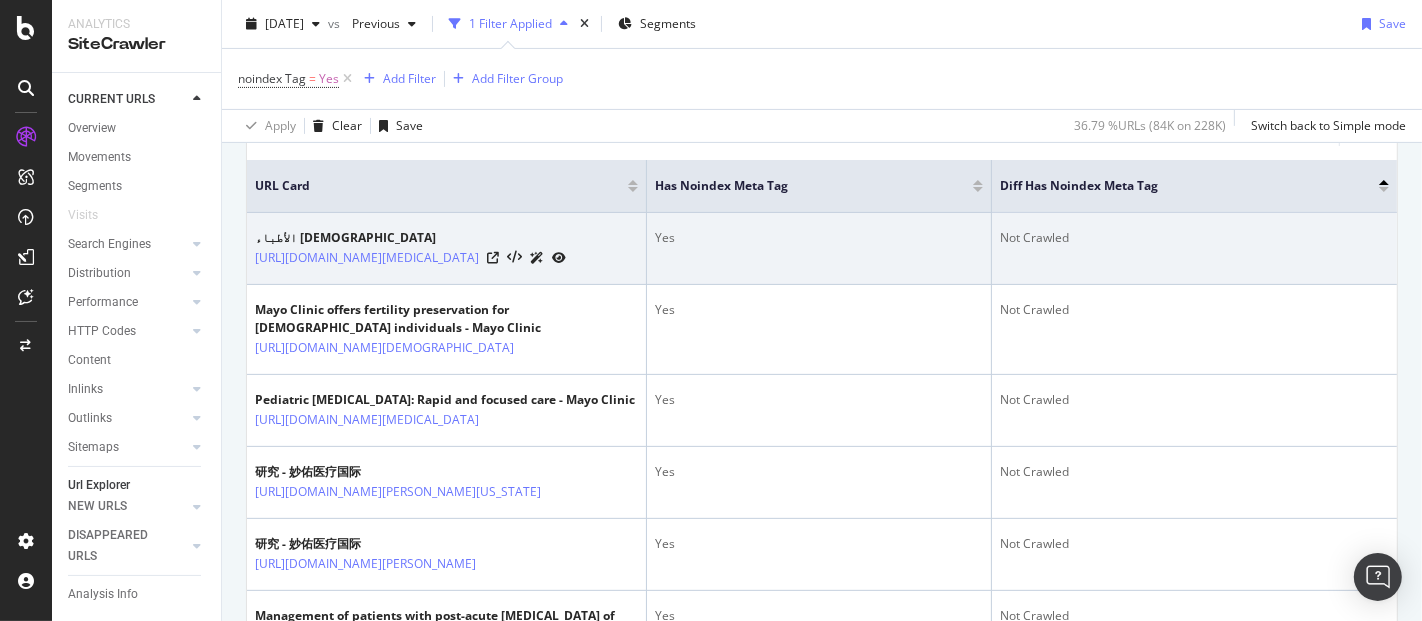 scroll, scrollTop: 333, scrollLeft: 0, axis: vertical 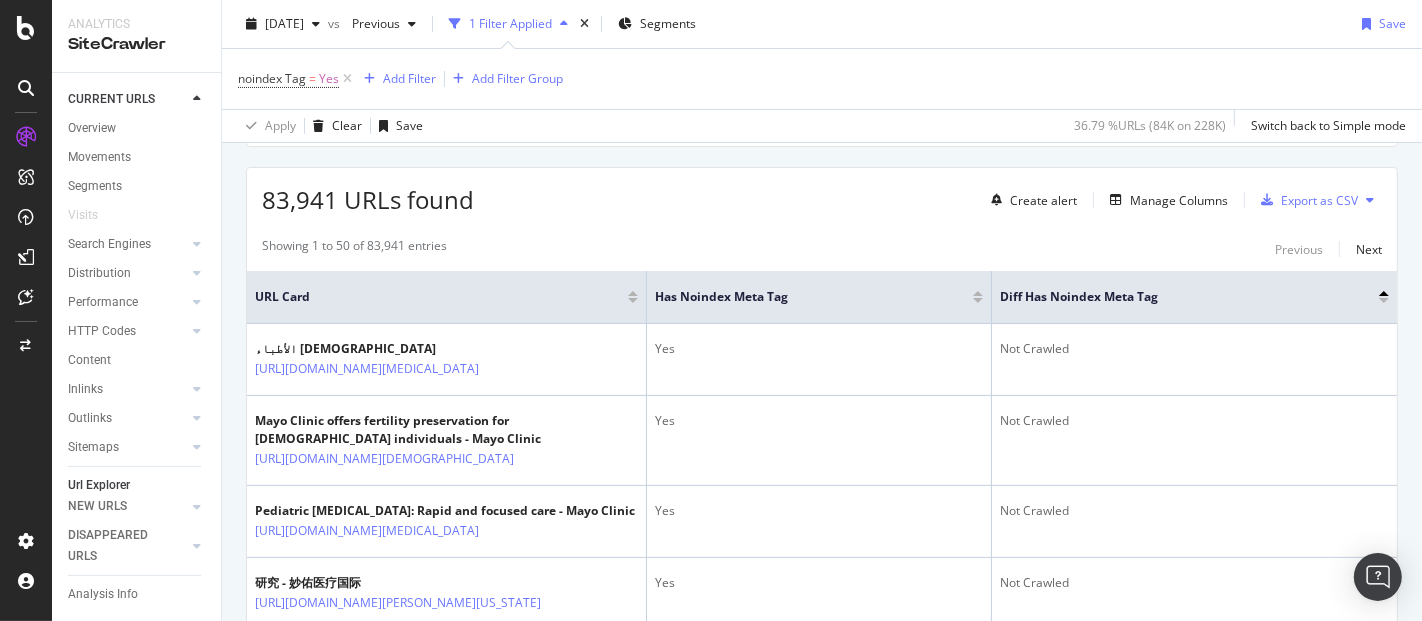 click at bounding box center [1384, 300] 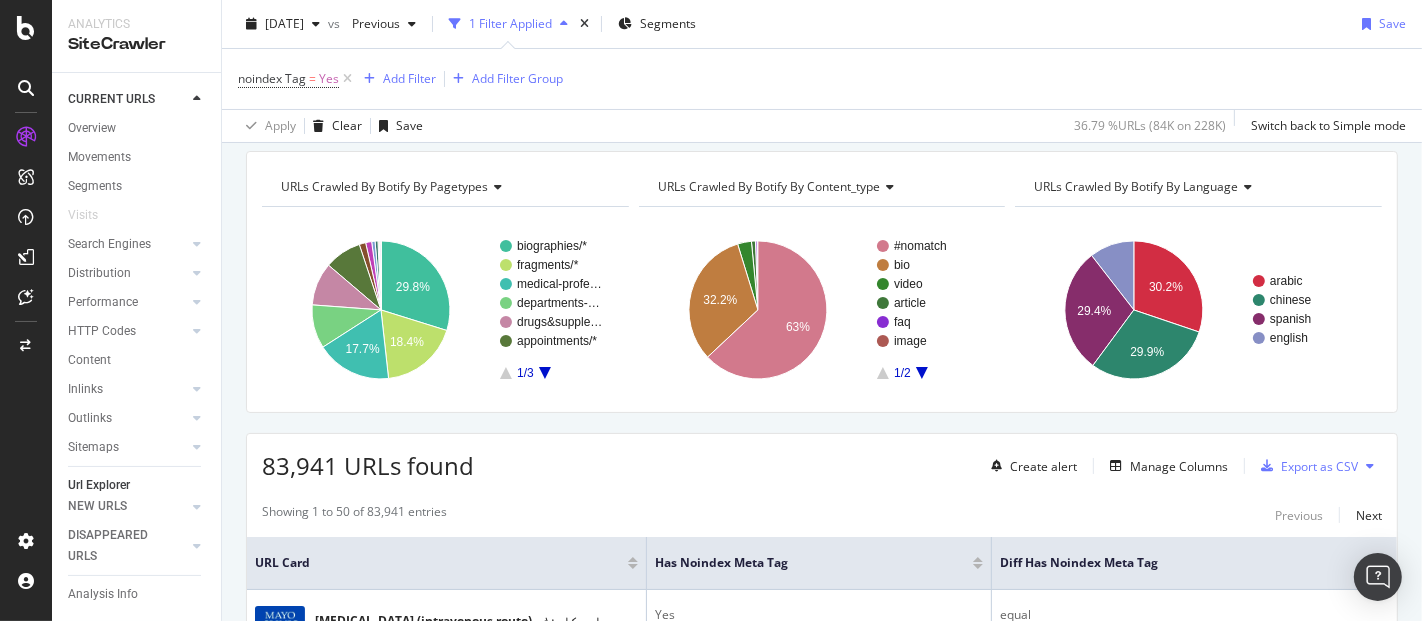 scroll, scrollTop: 0, scrollLeft: 0, axis: both 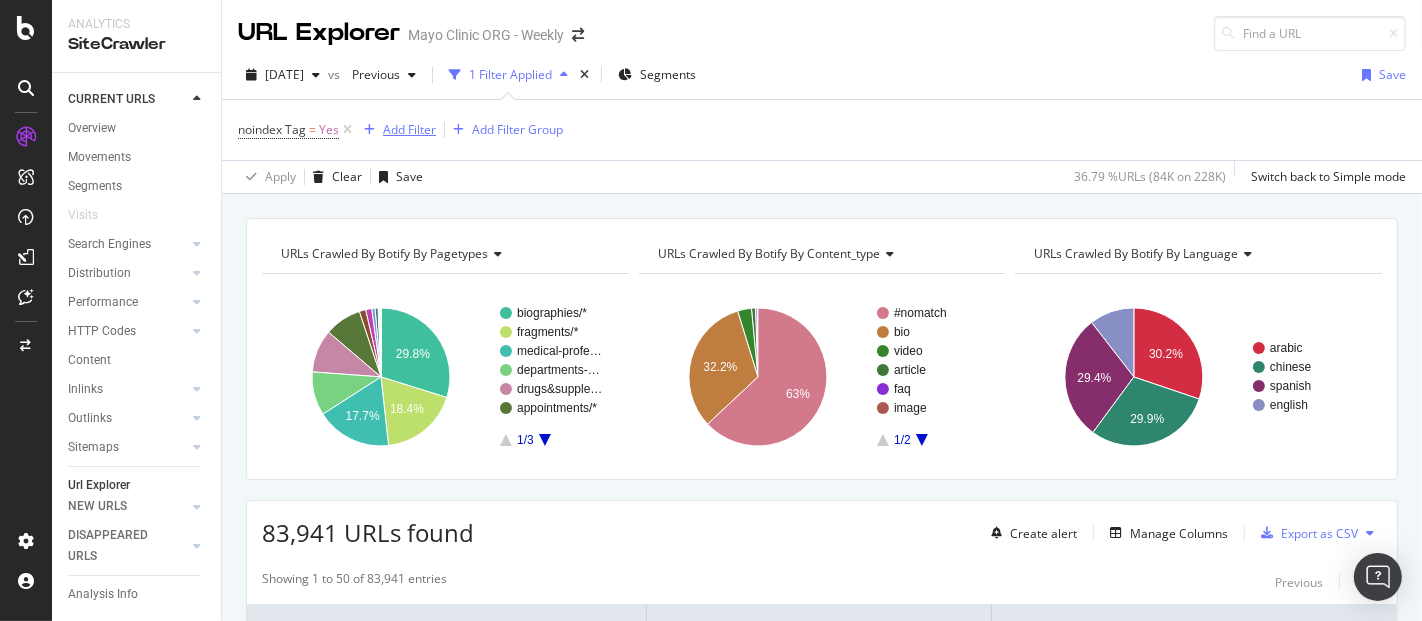 click on "Add Filter" at bounding box center [409, 129] 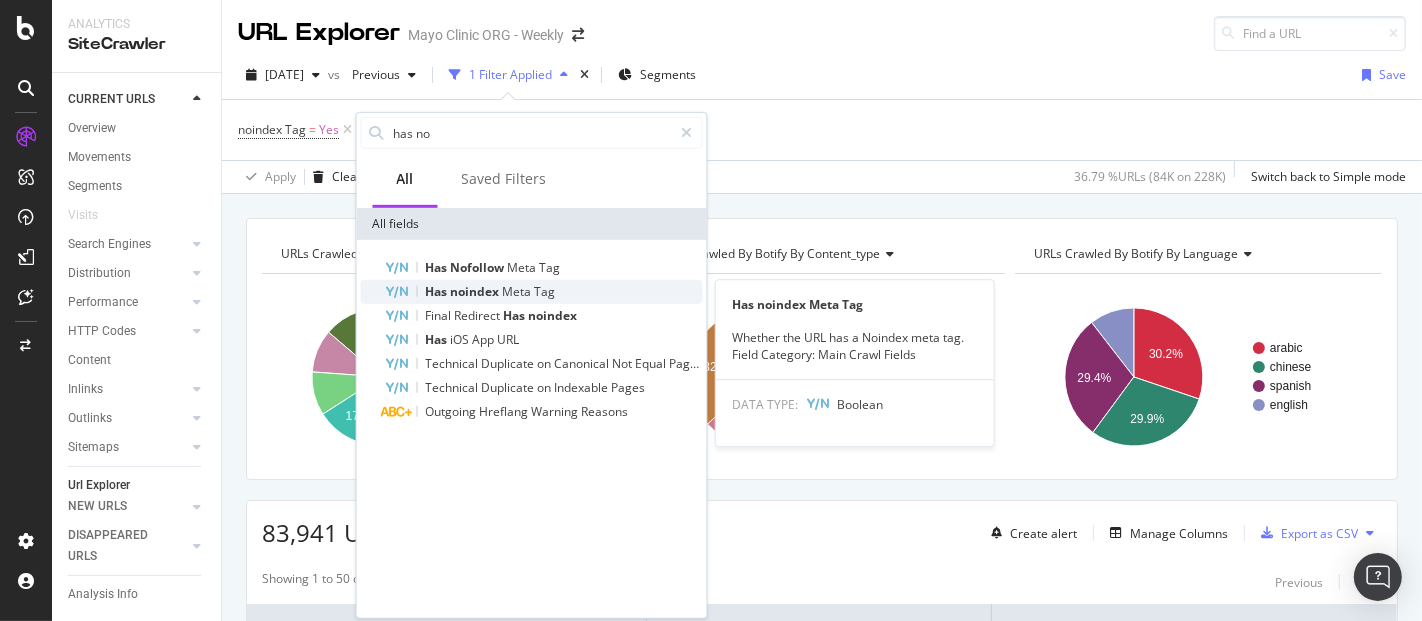 type on "has no" 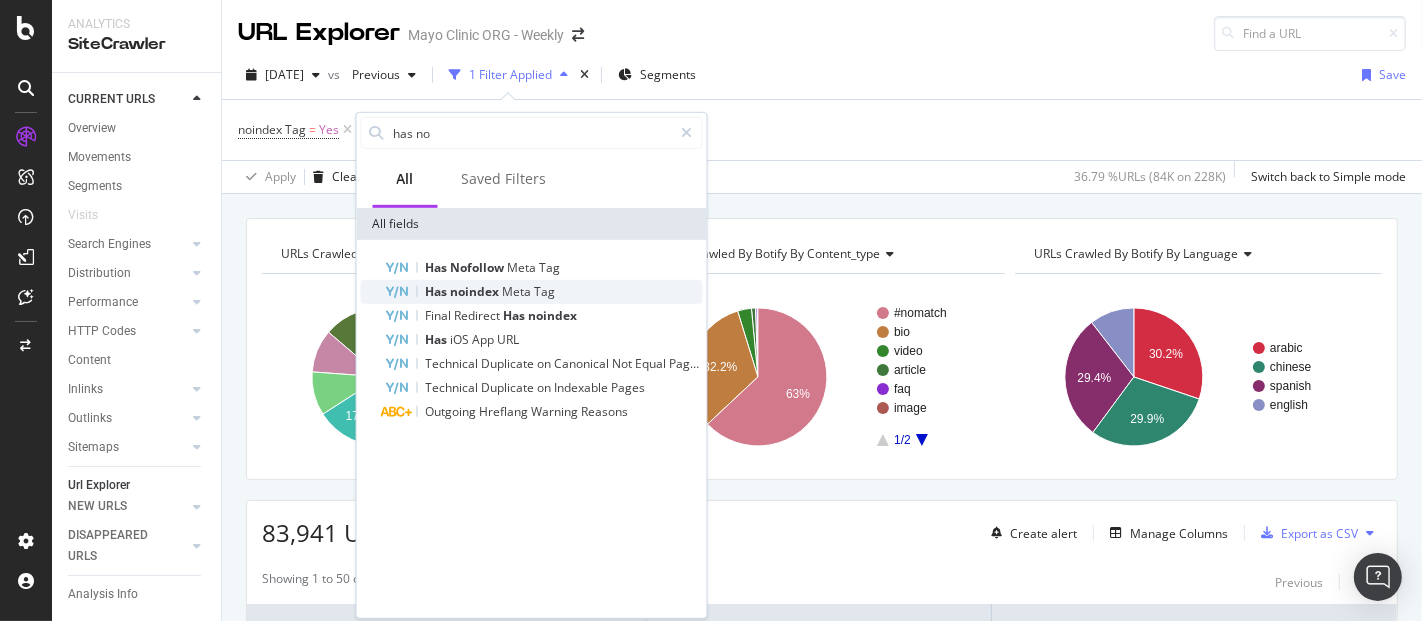 click on "Tag" at bounding box center [545, 291] 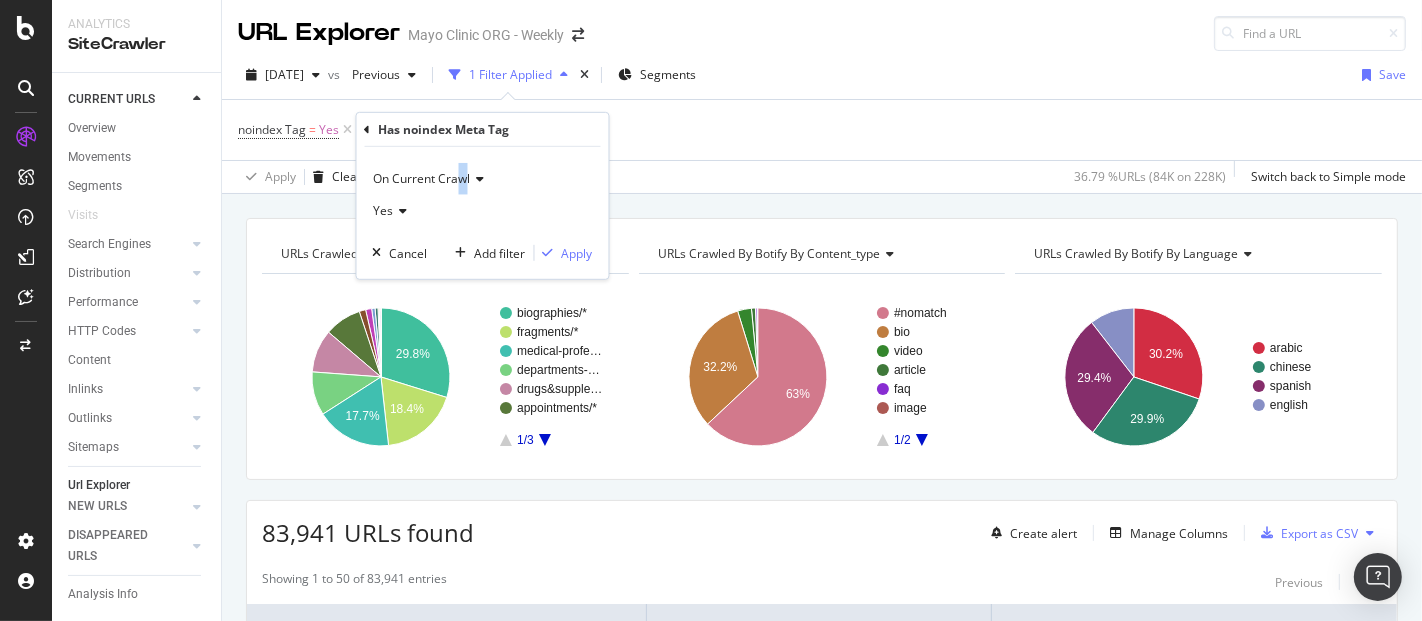 click on "On Current Crawl" at bounding box center [422, 178] 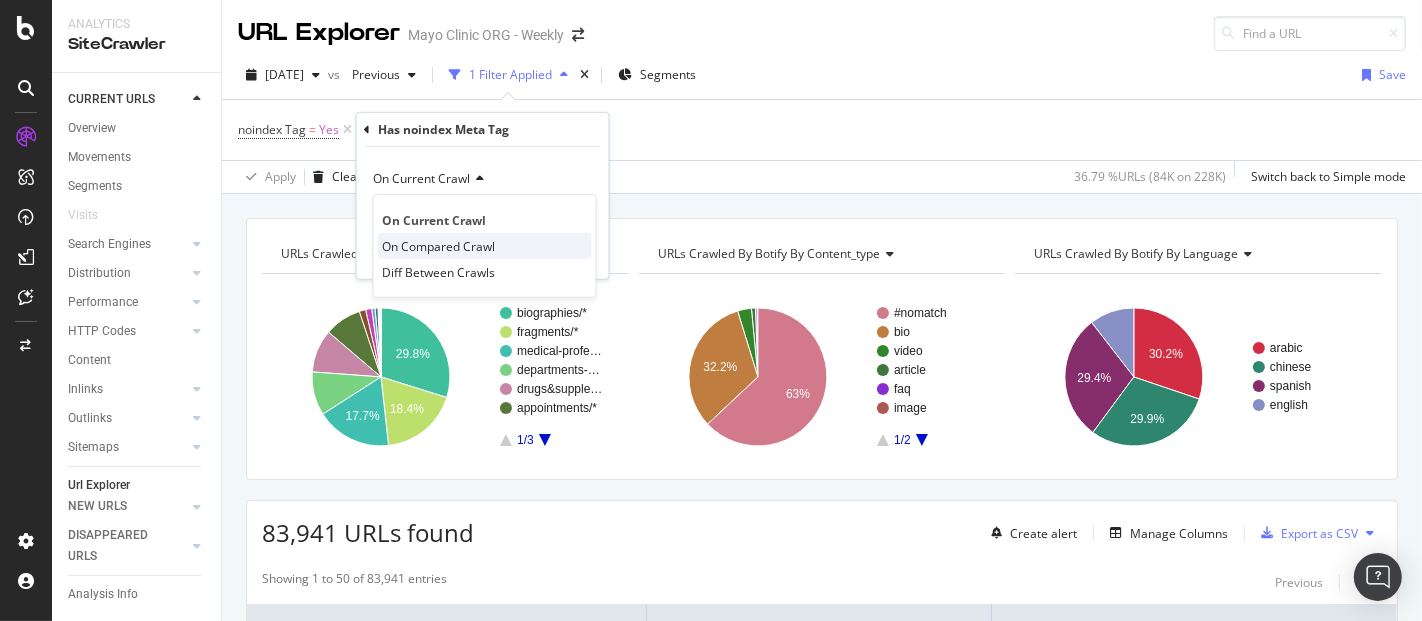 click on "On Compared Crawl" at bounding box center [439, 245] 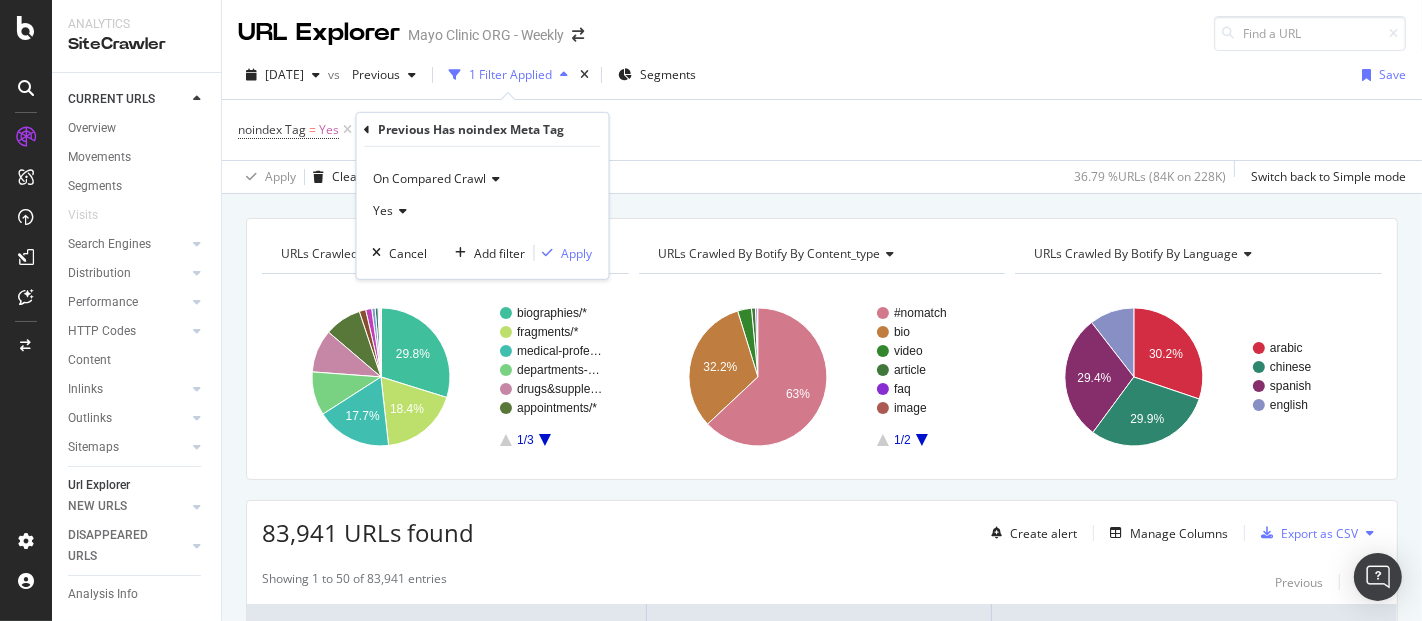 click on "Yes" at bounding box center [483, 211] 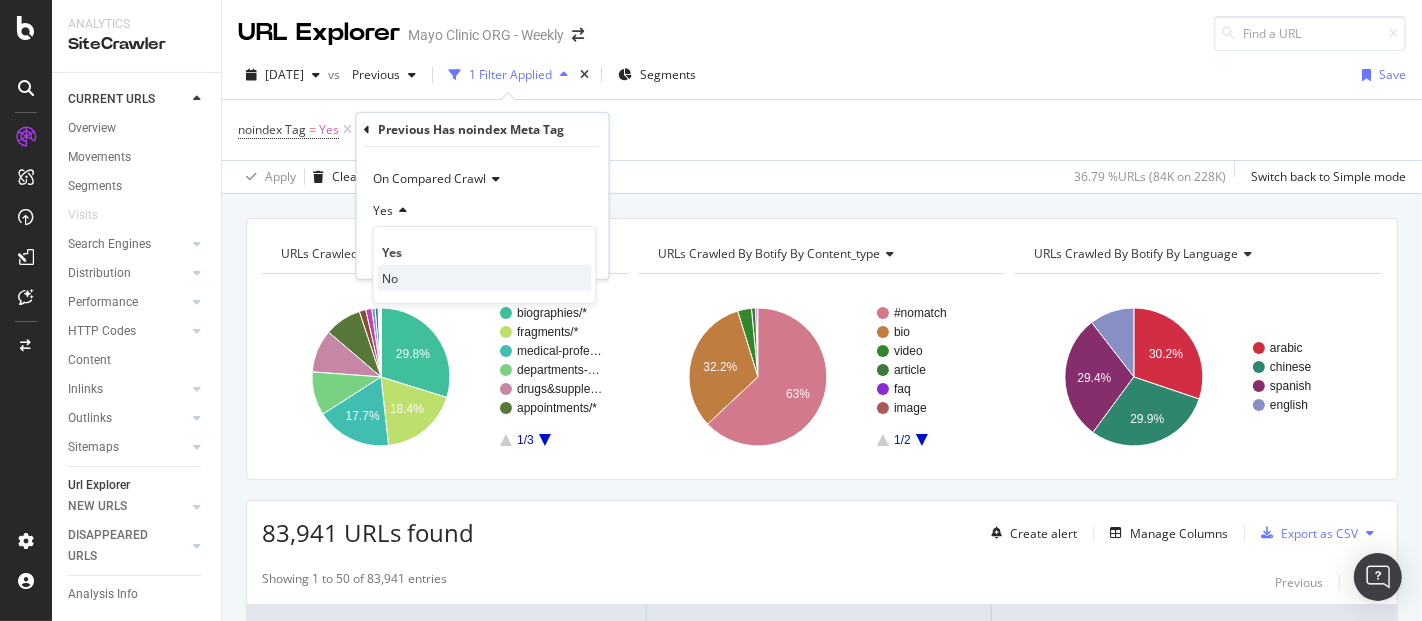 click on "No" at bounding box center (485, 278) 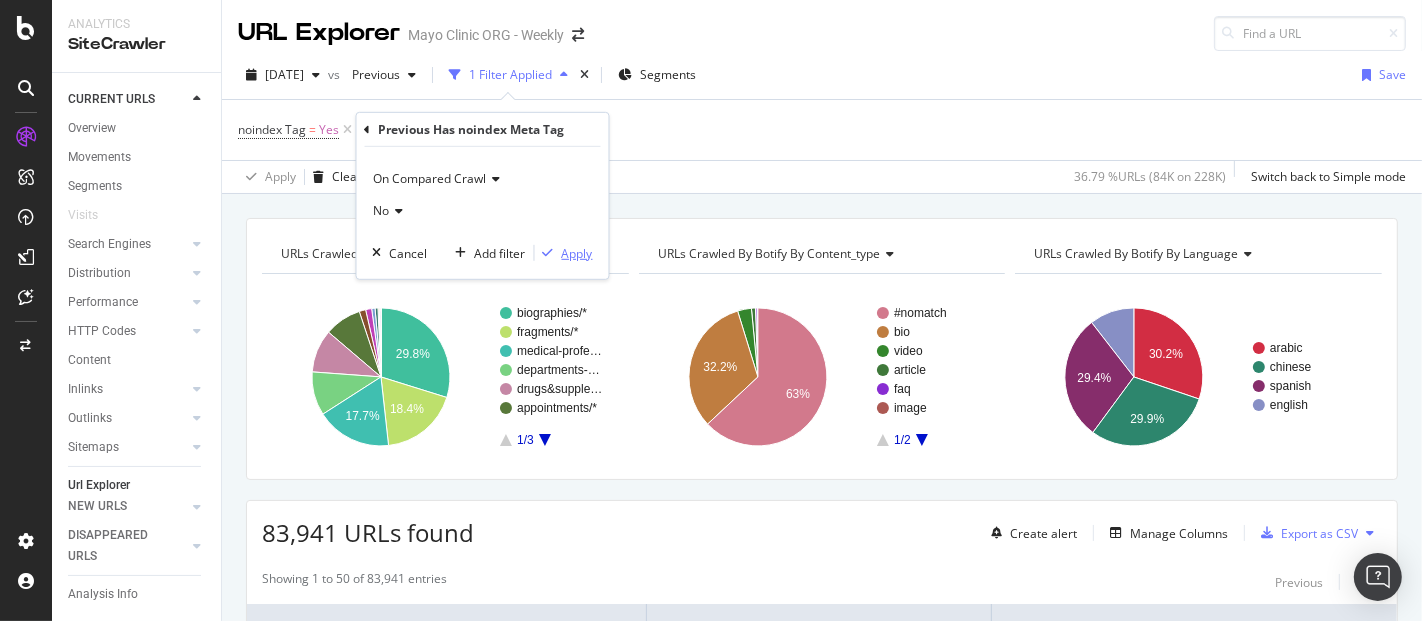 click on "Apply" at bounding box center [577, 252] 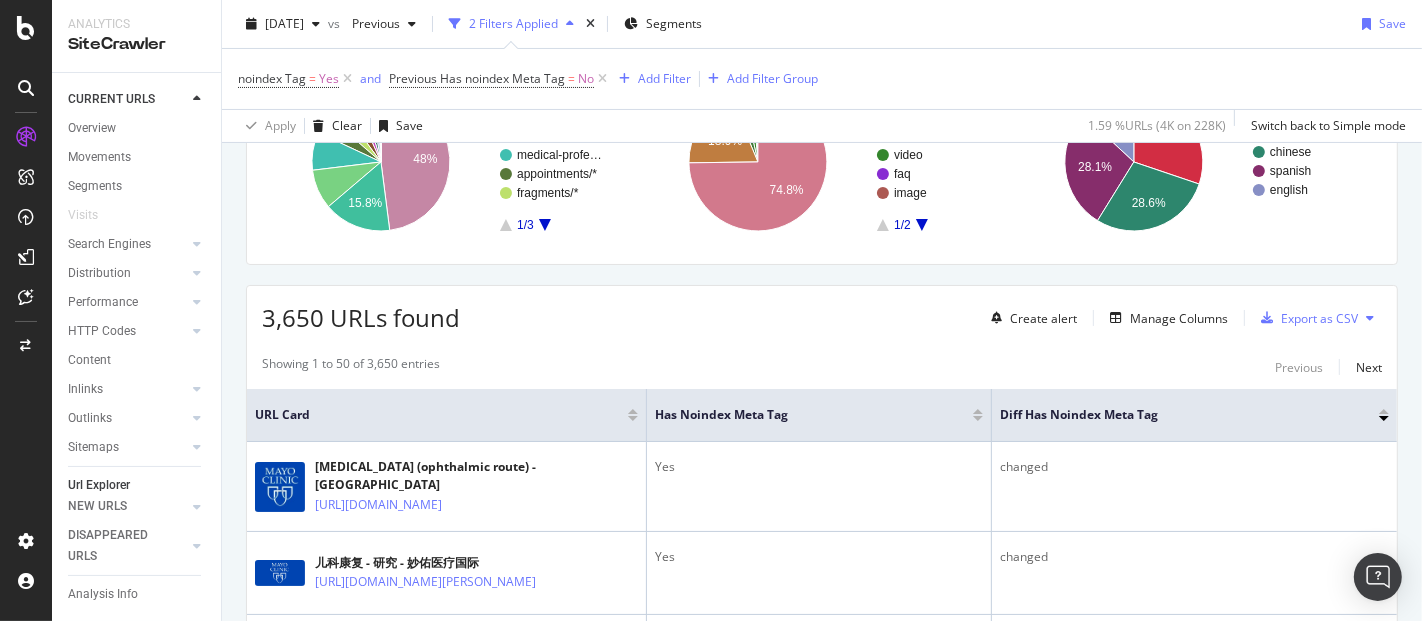 scroll, scrollTop: 111, scrollLeft: 0, axis: vertical 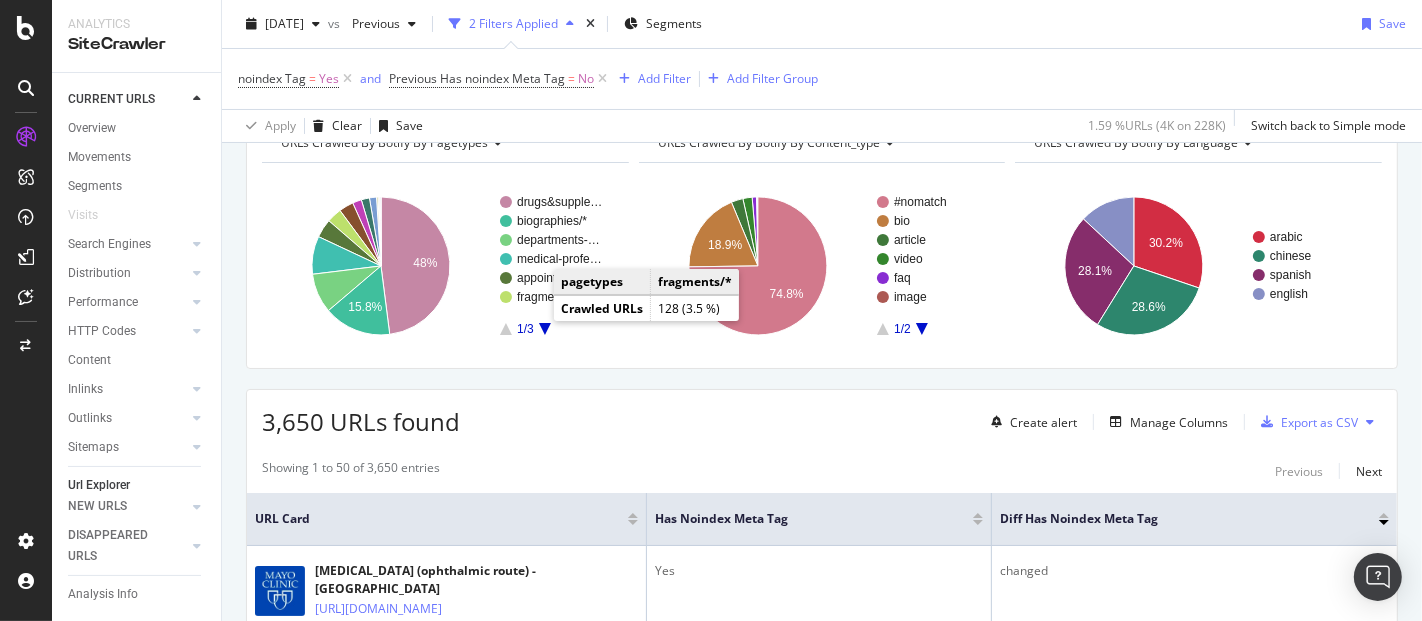 click 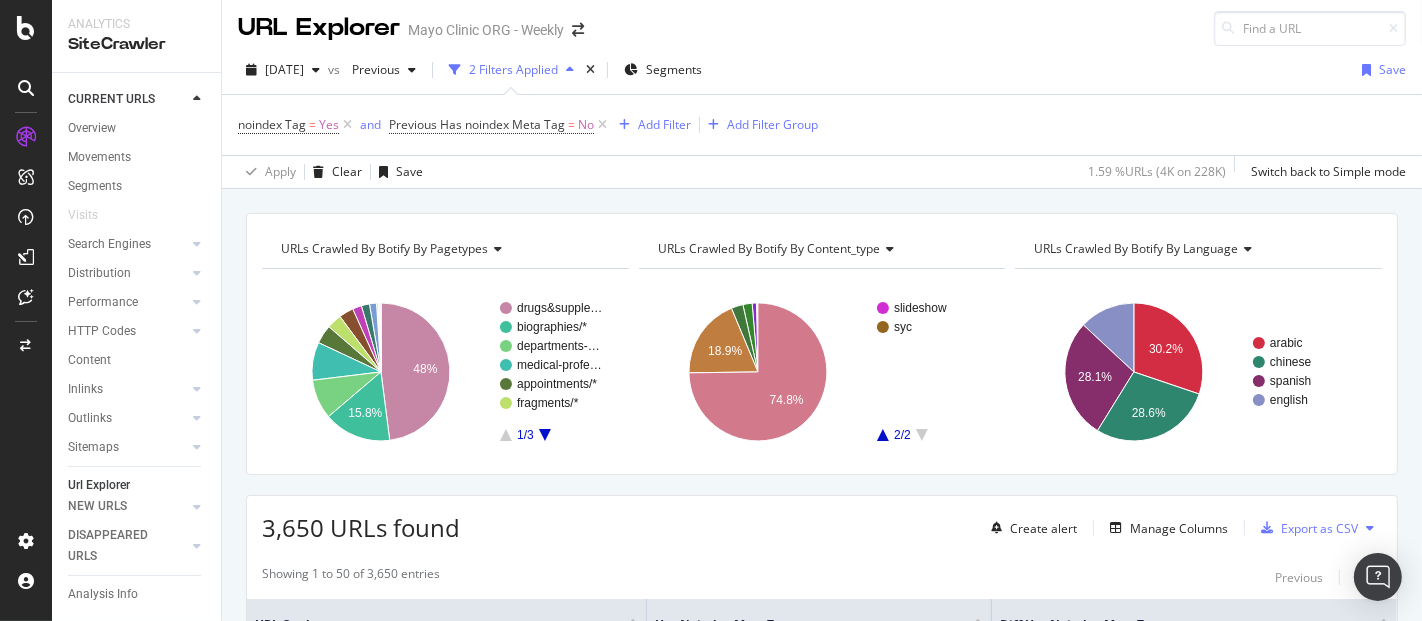 scroll, scrollTop: 0, scrollLeft: 0, axis: both 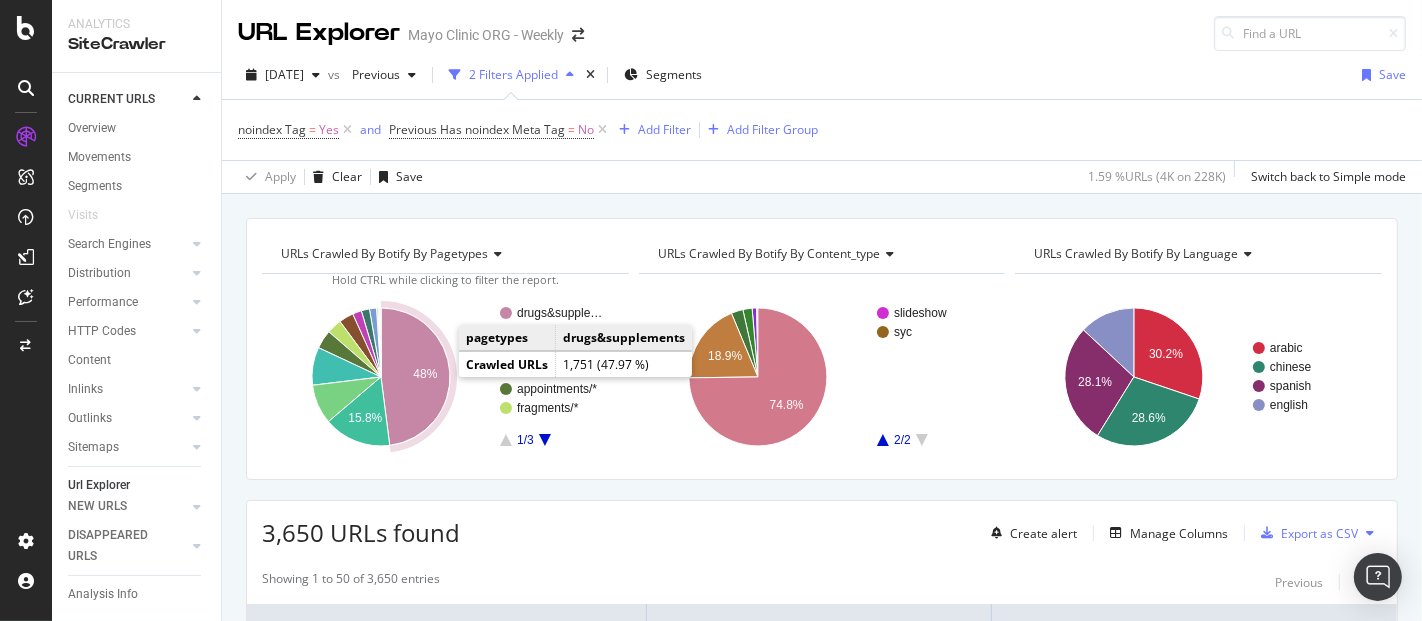 click on "48%" 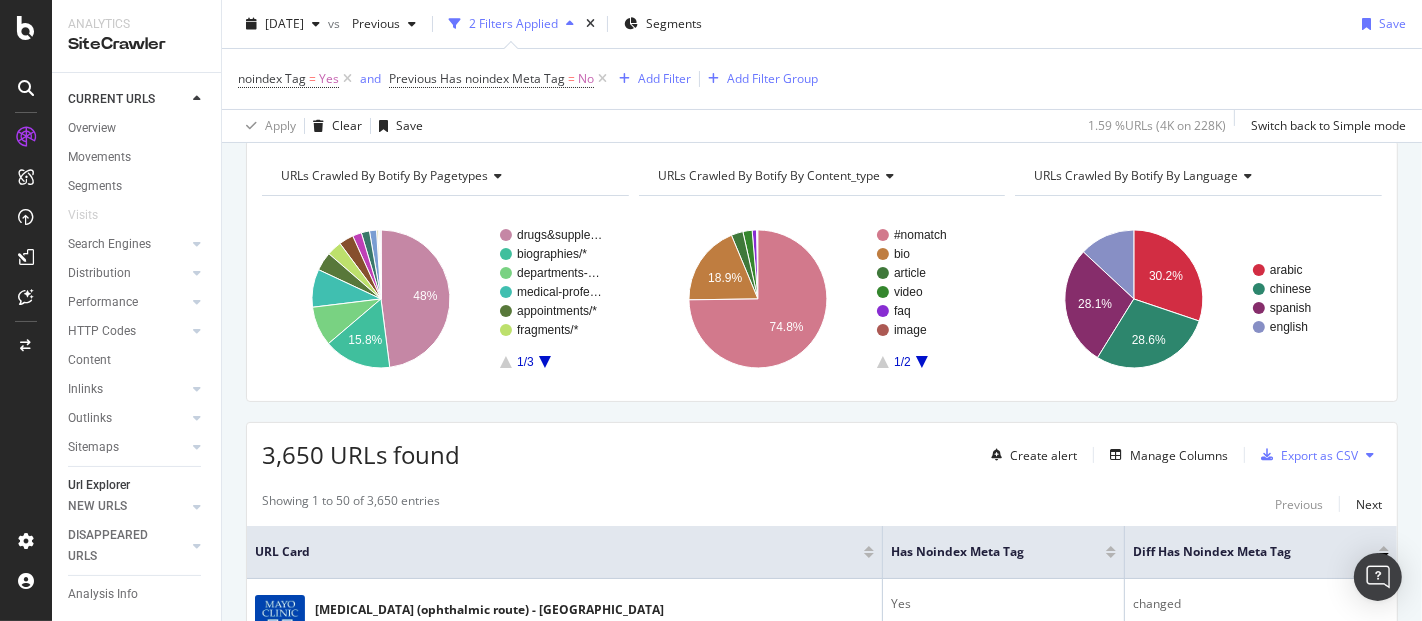 scroll, scrollTop: 111, scrollLeft: 0, axis: vertical 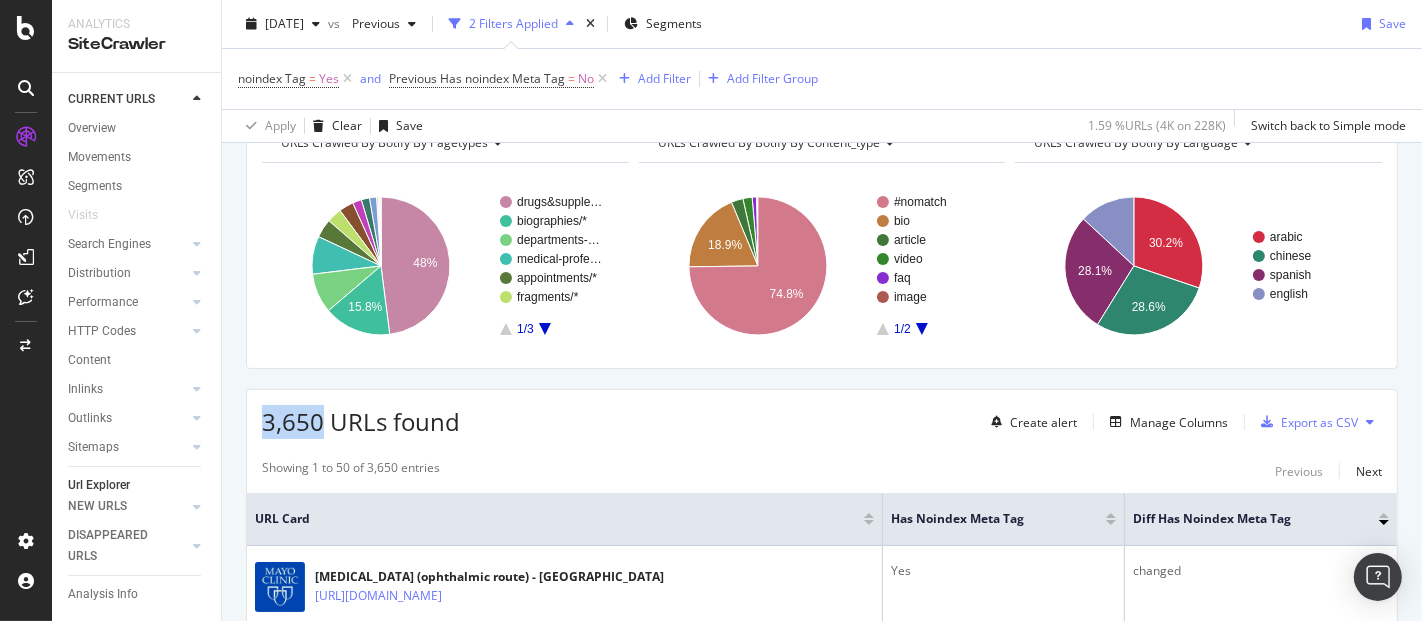 drag, startPoint x: 261, startPoint y: 424, endPoint x: 321, endPoint y: 424, distance: 60 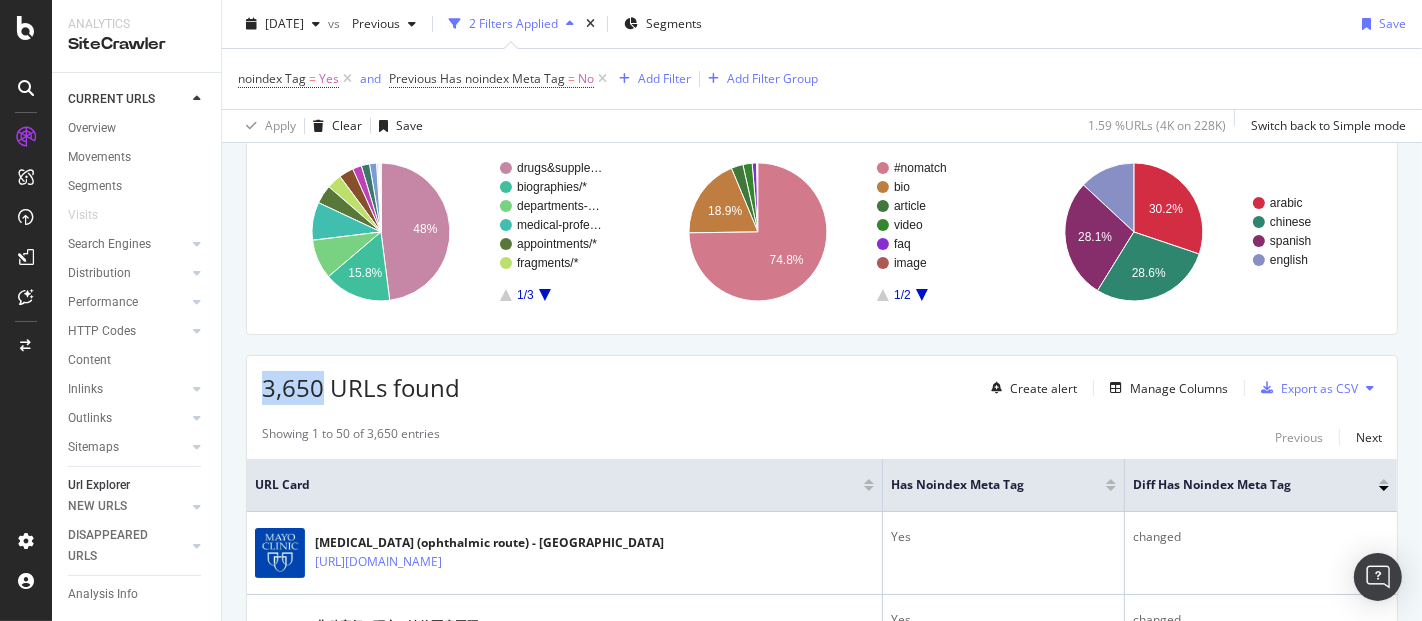 scroll, scrollTop: 111, scrollLeft: 0, axis: vertical 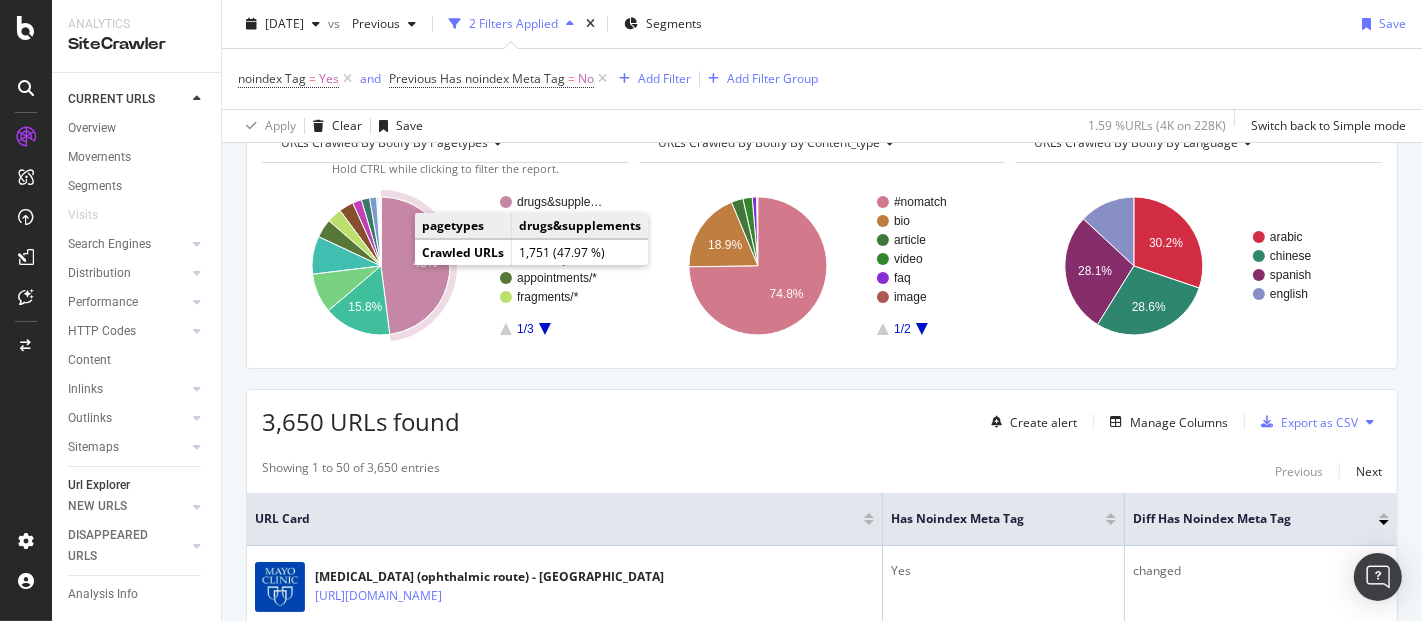 click 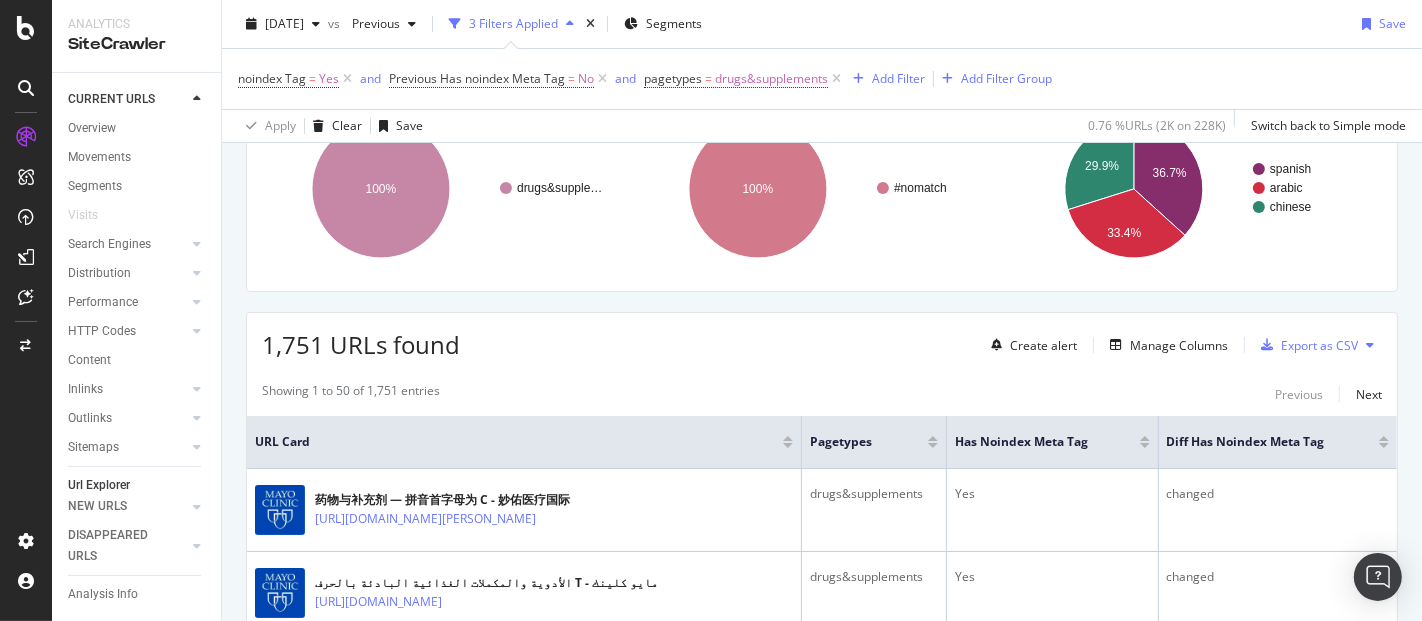 scroll, scrollTop: 333, scrollLeft: 0, axis: vertical 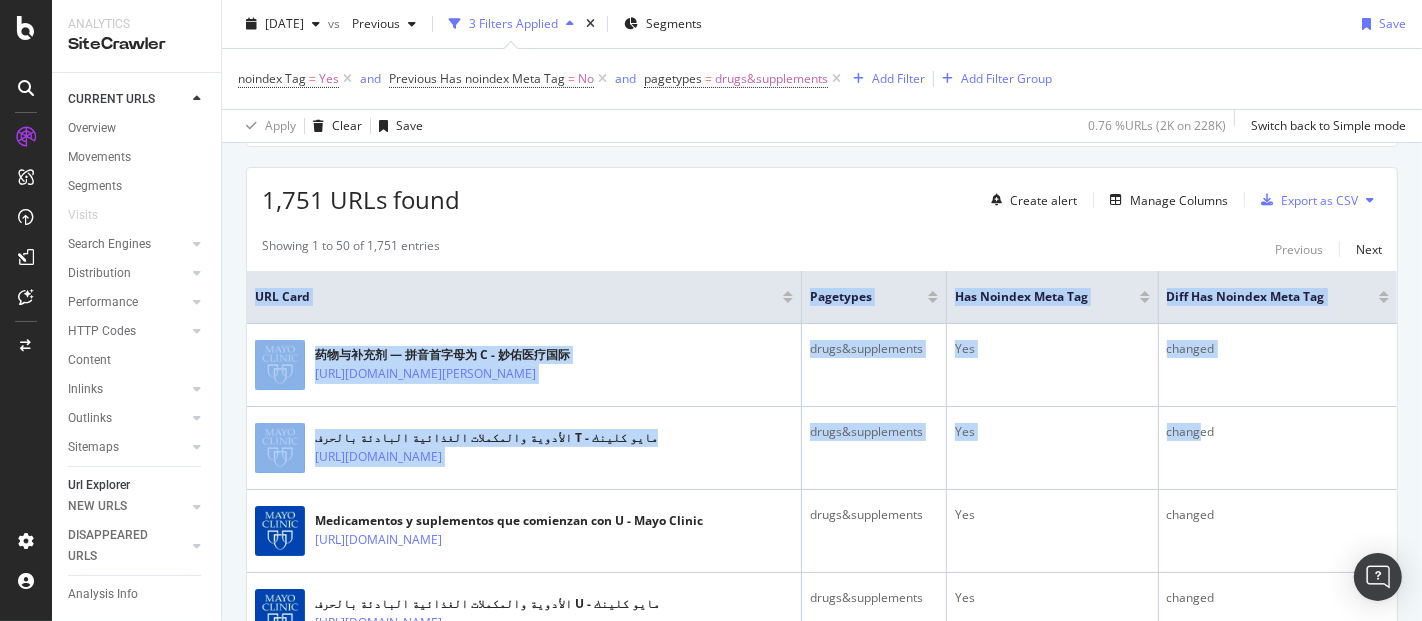 drag, startPoint x: 1187, startPoint y: 467, endPoint x: 1421, endPoint y: 438, distance: 235.79016 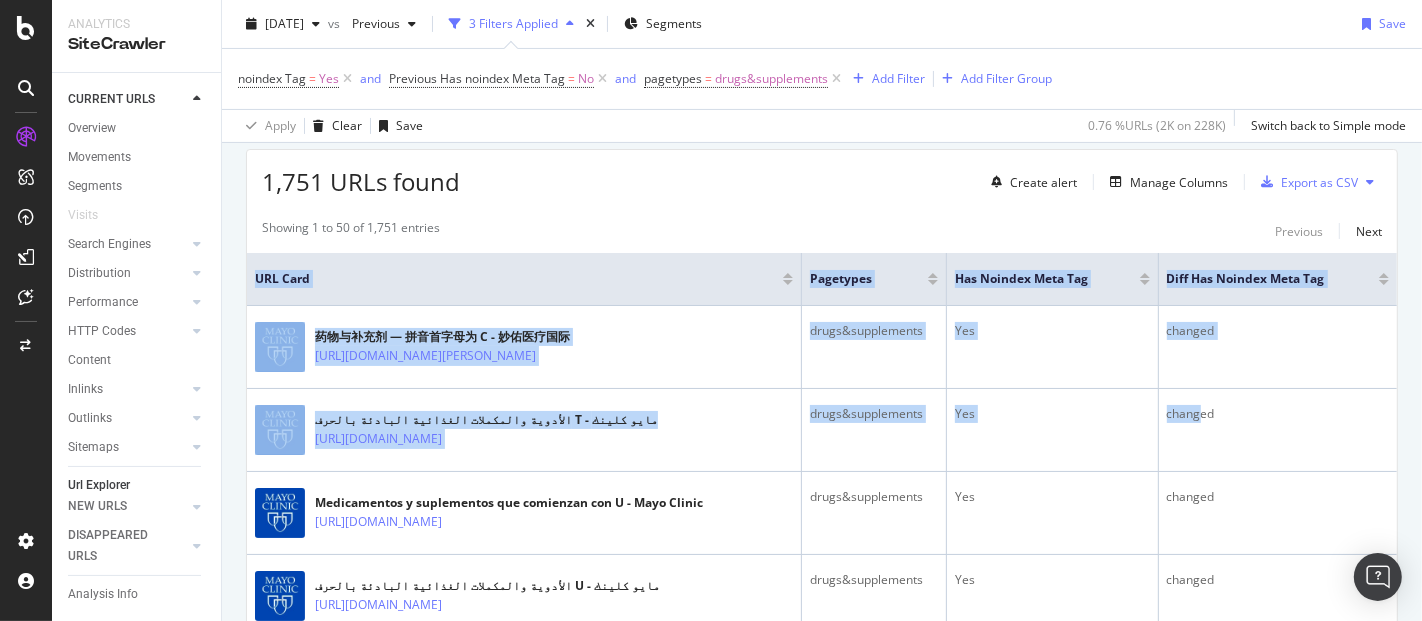 scroll, scrollTop: 333, scrollLeft: 0, axis: vertical 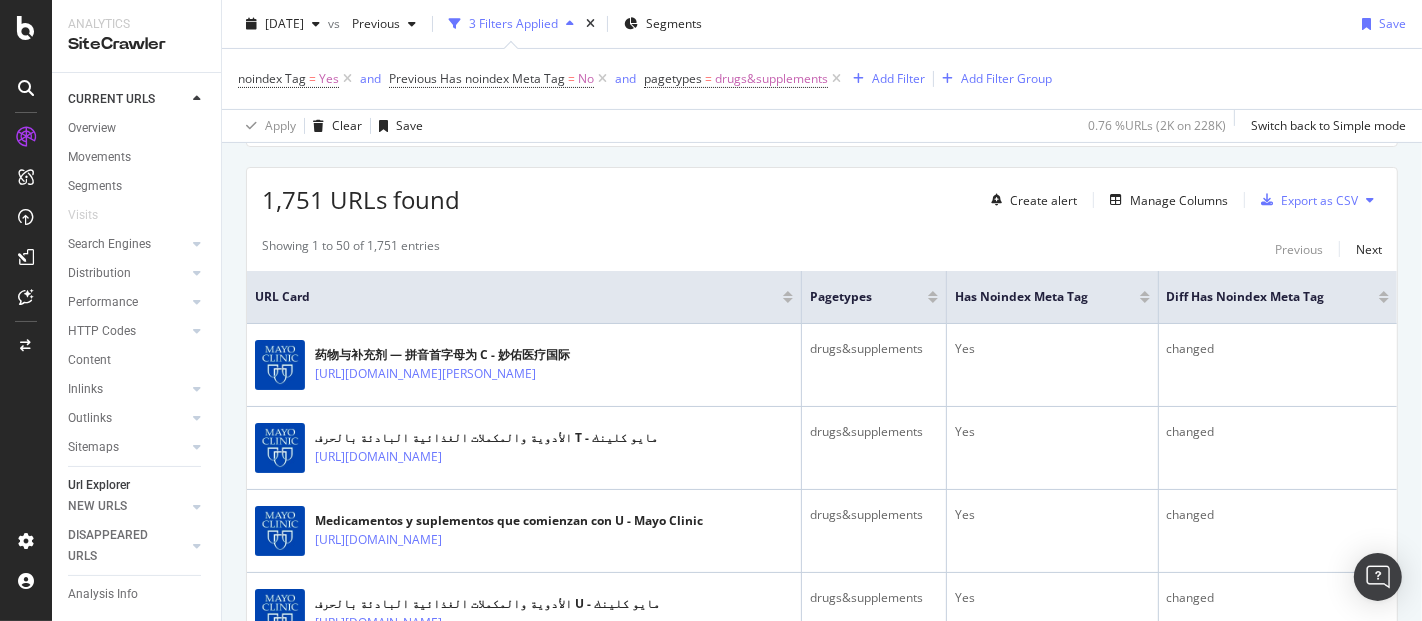 click on "Showing 1 to 50 of 1,751 entries Previous Next URL Card pagetypes Has noindex Meta Tag Diff Has noindex Meta Tag 药物与补充剂 — 拼音首字母为 C - 妙佑医疗国际 https://www.mayoclinic.org/zh-hans/drugs-supplements/drug-list?letter=C drugs&supplements Yes changed الأدوية والمكملات الغذائية البادئة بالحرف T - مايو كلينك https://www.mayoclinic.org/ar/drugs-supplements/drug-list?letter=T drugs&supplements Yes changed Medicamentos y suplementos que comienzan con U - Mayo Clinic https://www.mayoclinic.org/es/drugs-supplements/drug-list?letter=U drugs&supplements Yes changed الأدوية والمكملات الغذائية البادئة بالحرف U - مايو كلينك https://www.mayoclinic.org/ar/drugs-supplements/drug-list?letter=U drugs&supplements Yes changed Medicamentos y suplementos que comienzan con Q - Mayo Clinic https://www.mayoclinic.org/es/drugs-supplements/drug-list?letter=Q drugs&supplements Yes changed drugs&supplements Yes Yes" at bounding box center [822, 2372] 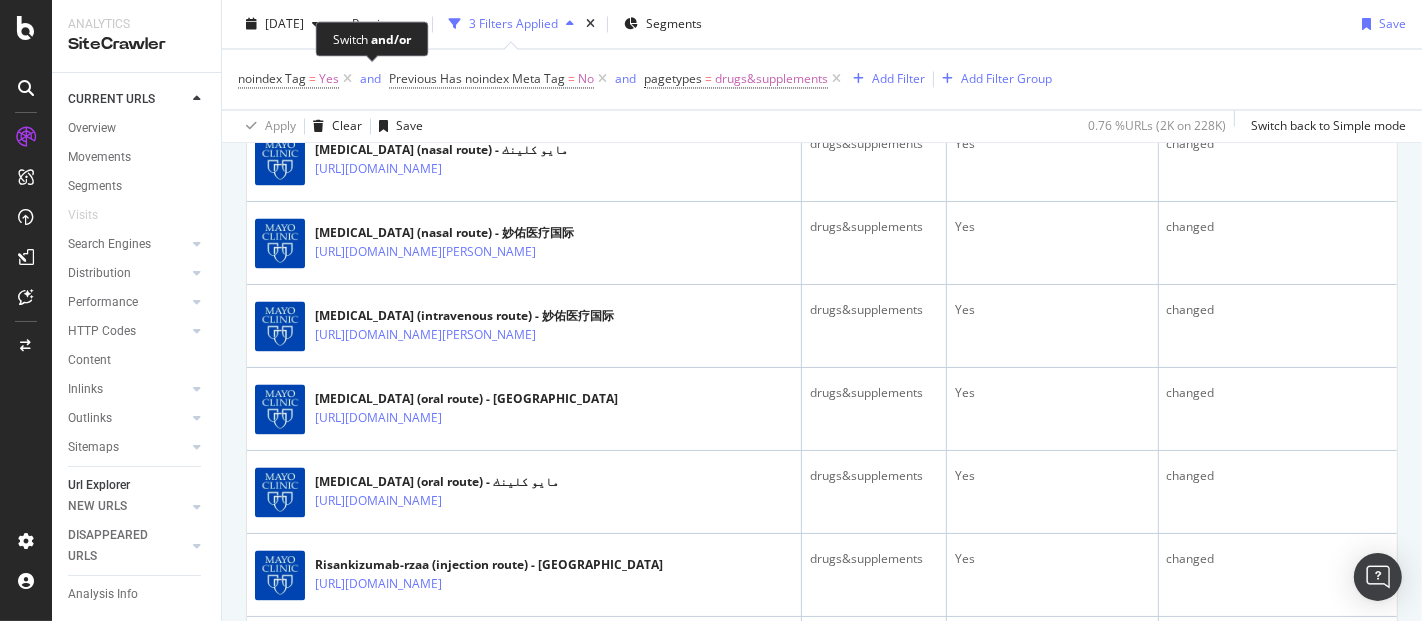 scroll, scrollTop: 3222, scrollLeft: 0, axis: vertical 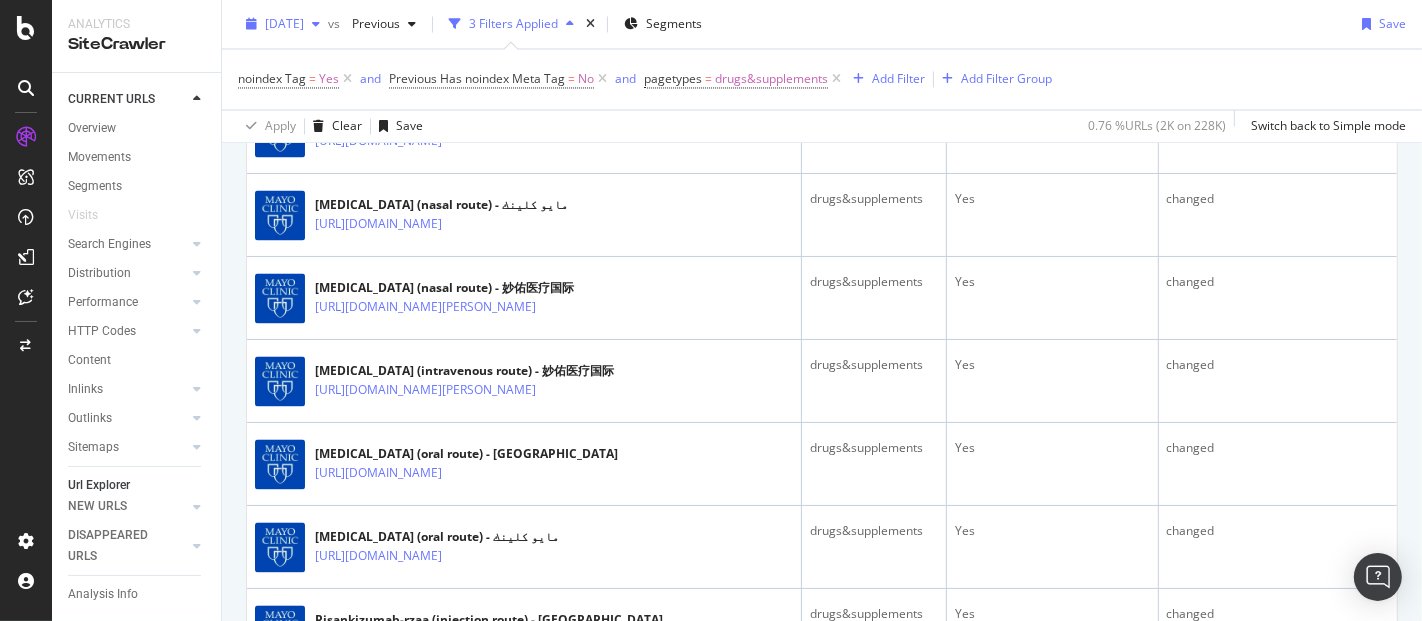 click at bounding box center [316, 24] 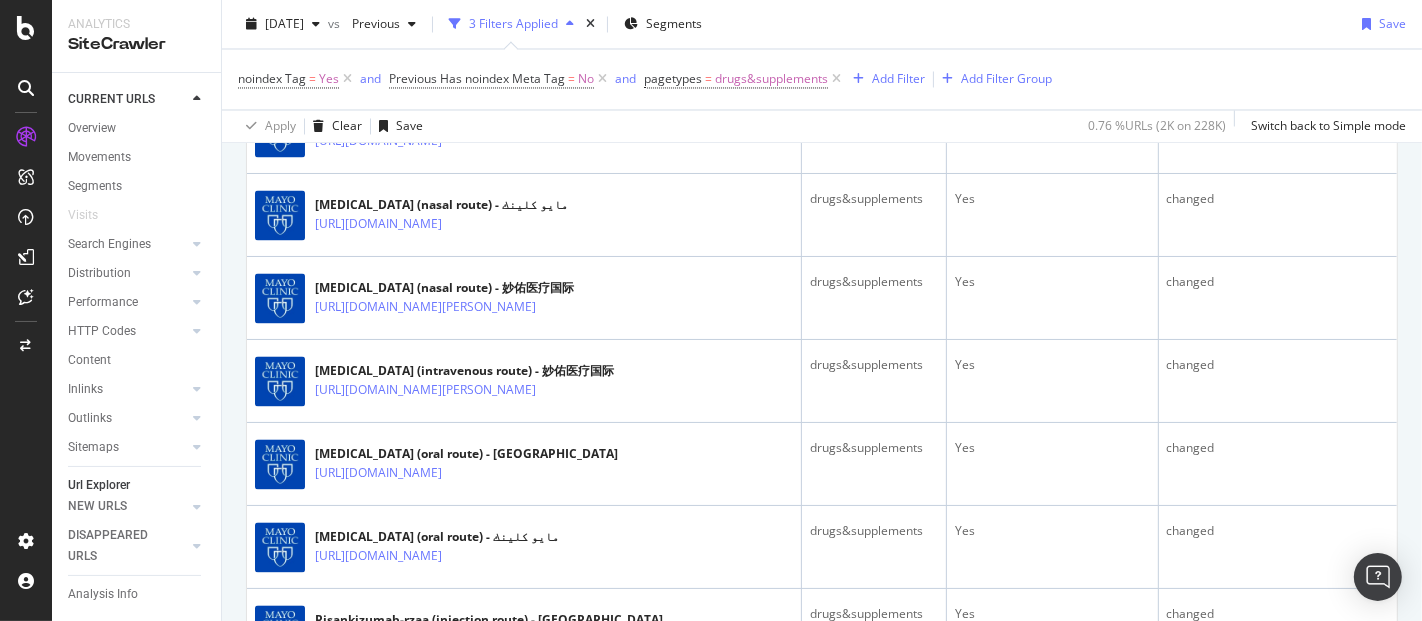 click on "2025 Jul. 9th vs Previous 3 Filters Applied Segments Save" at bounding box center [822, 28] 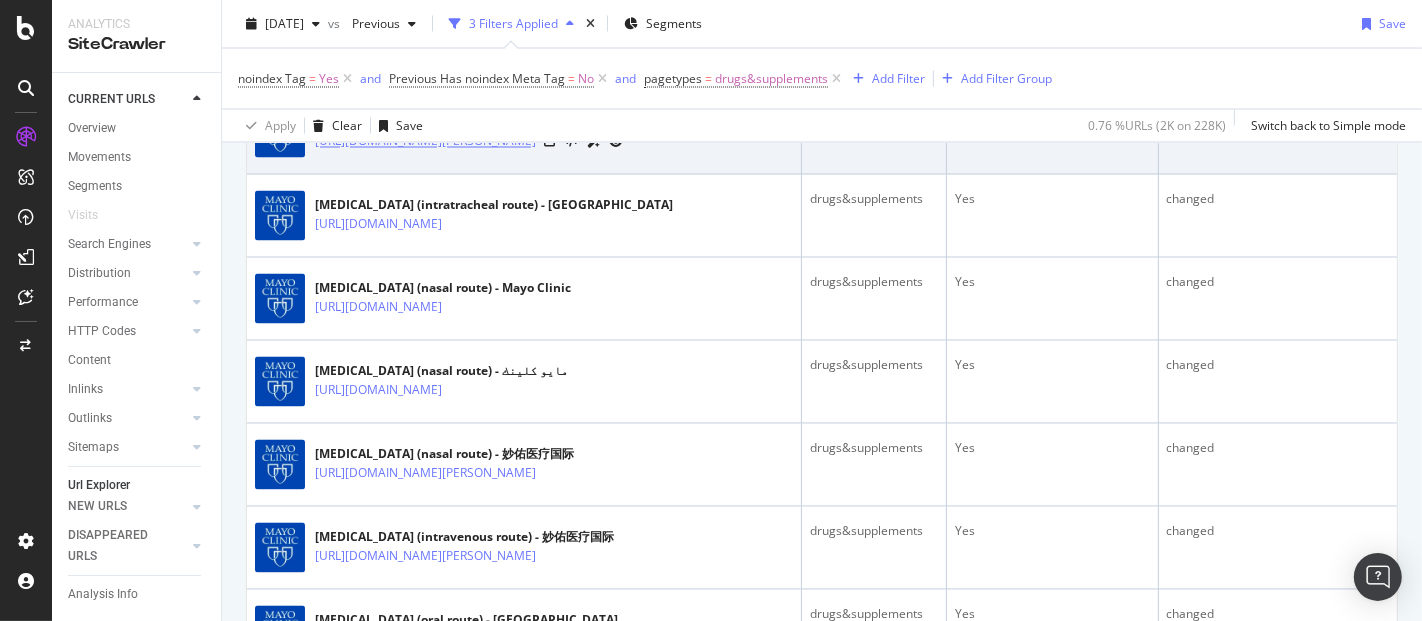 scroll, scrollTop: 3000, scrollLeft: 0, axis: vertical 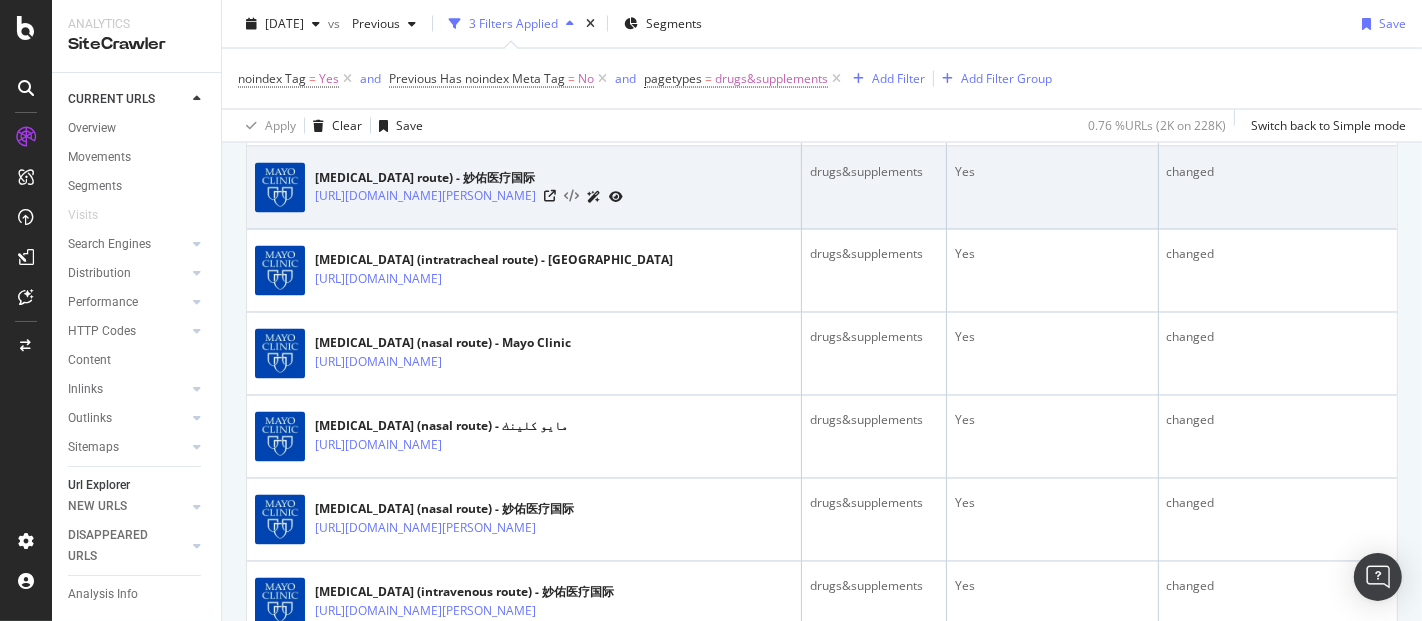 click at bounding box center (583, 197) 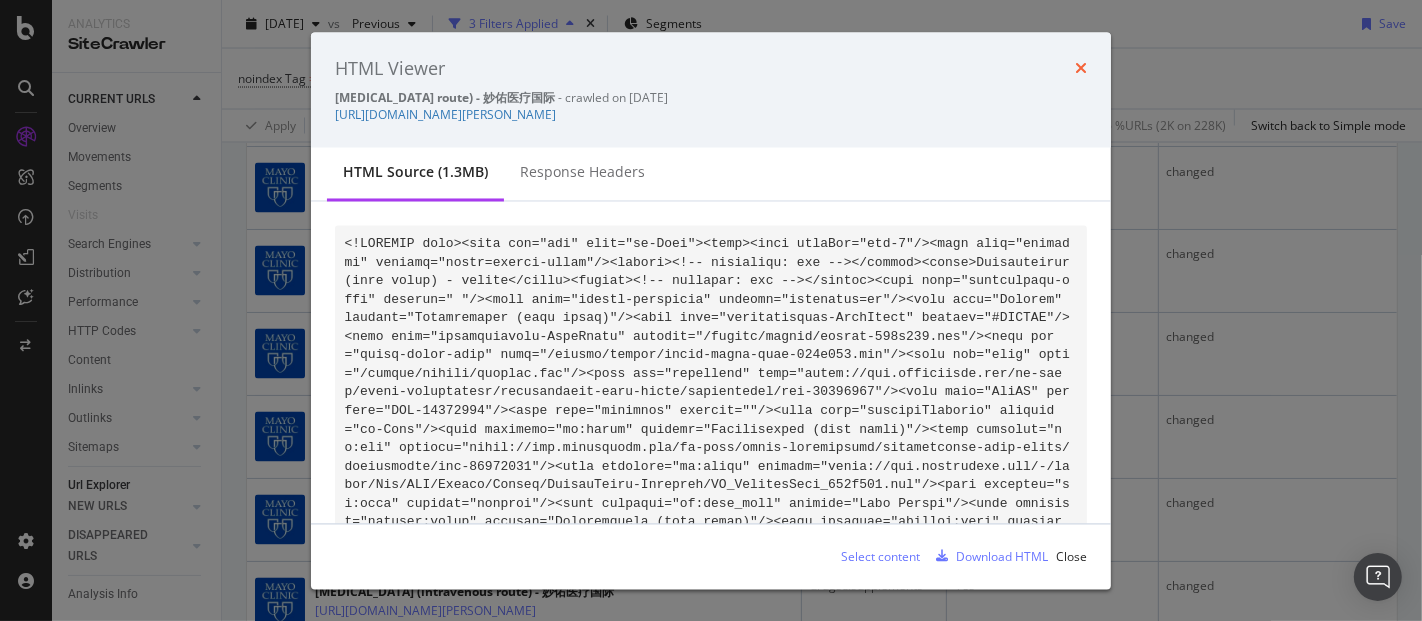 click at bounding box center [1081, 69] 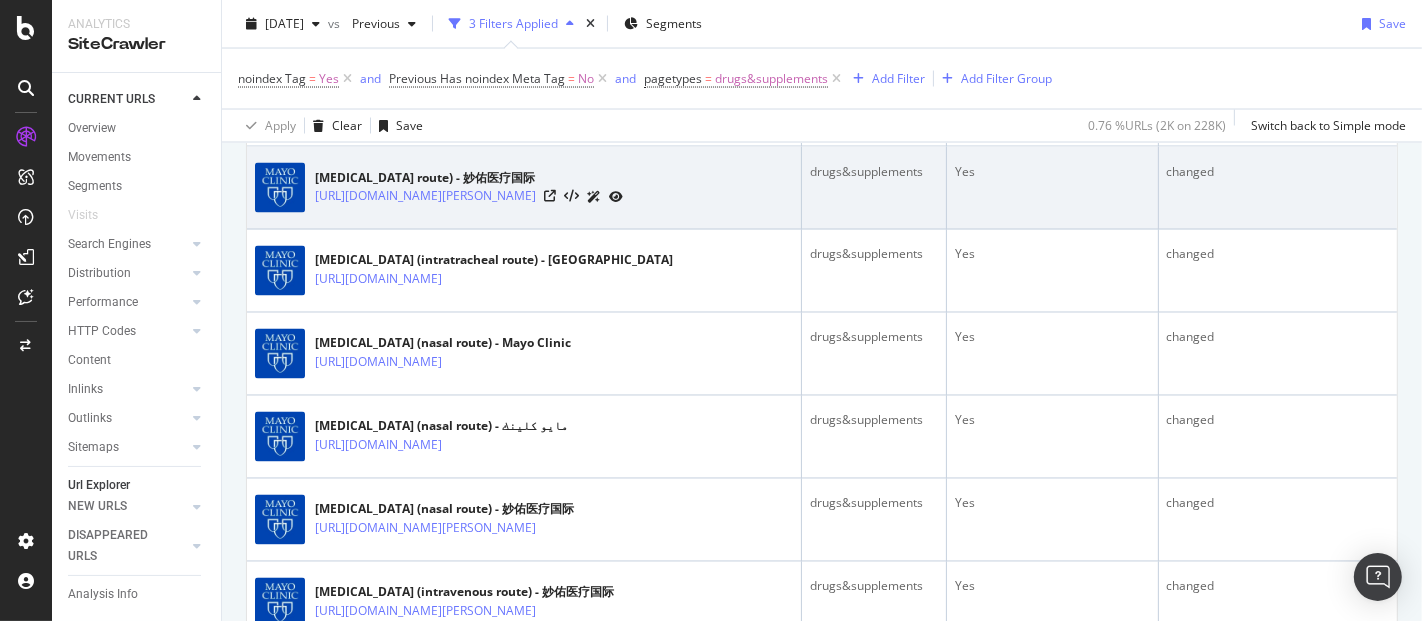 click at bounding box center (616, 198) 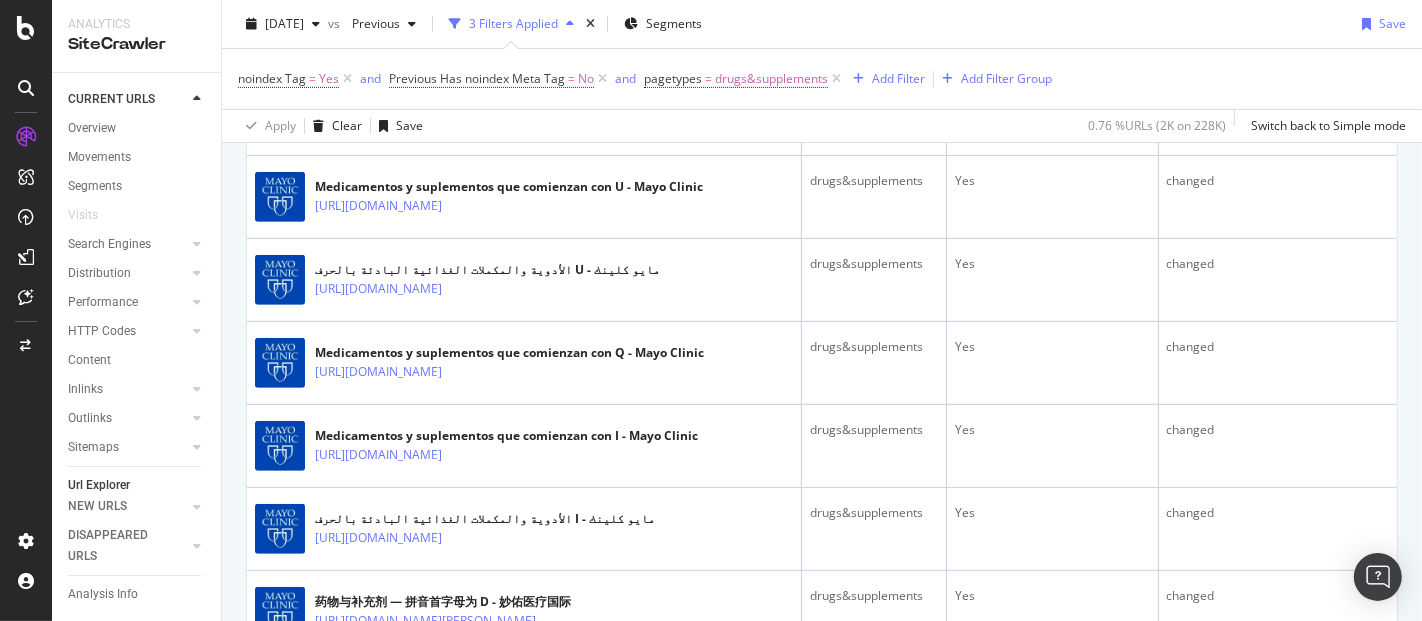 scroll, scrollTop: 0, scrollLeft: 0, axis: both 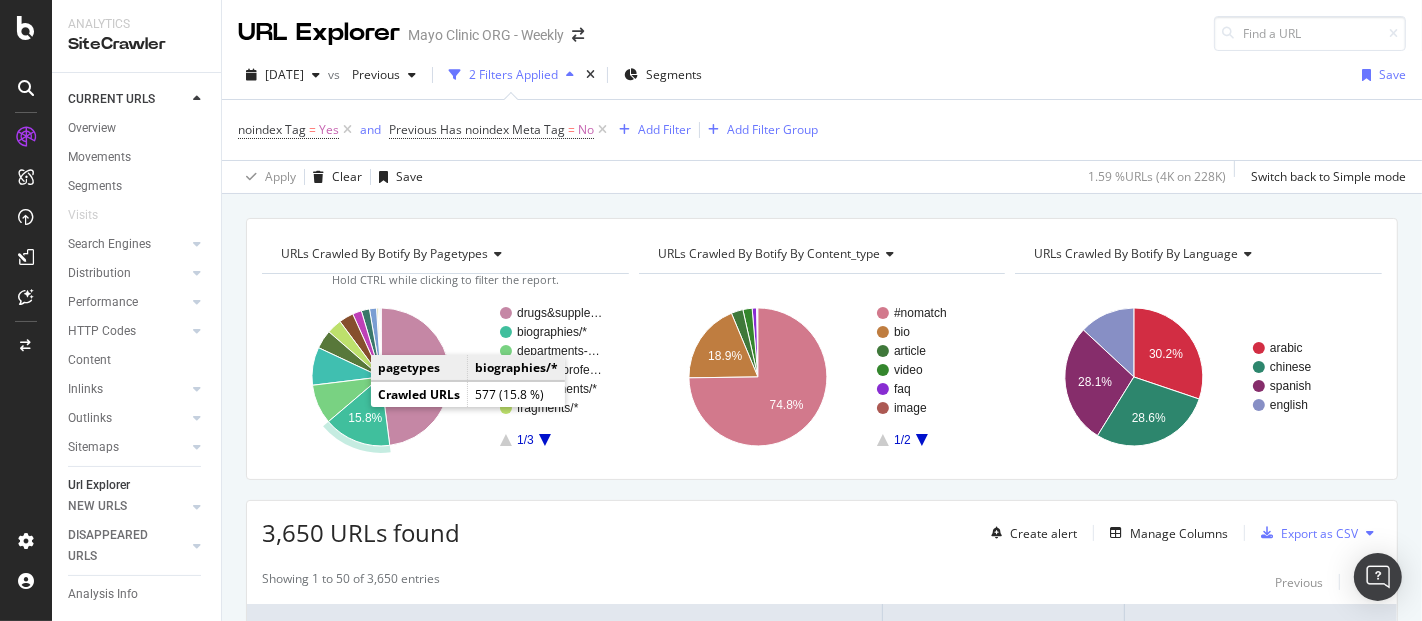 click on "15.8%" 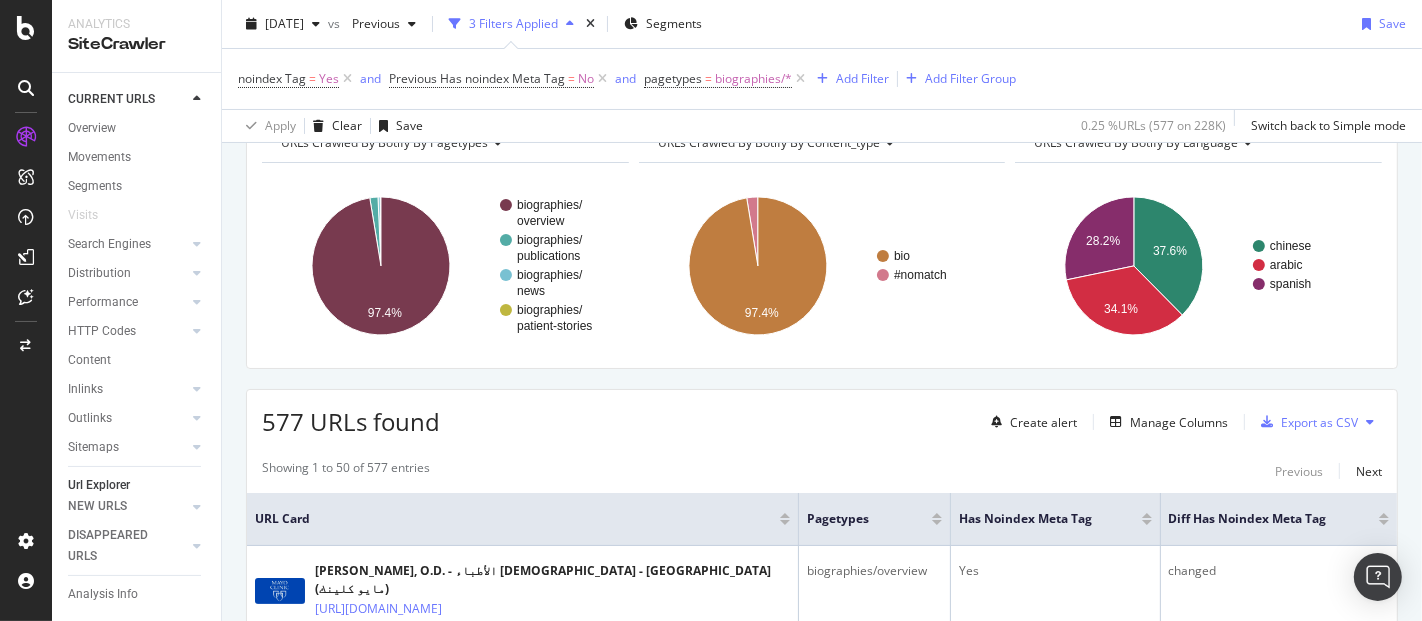 scroll, scrollTop: 334, scrollLeft: 0, axis: vertical 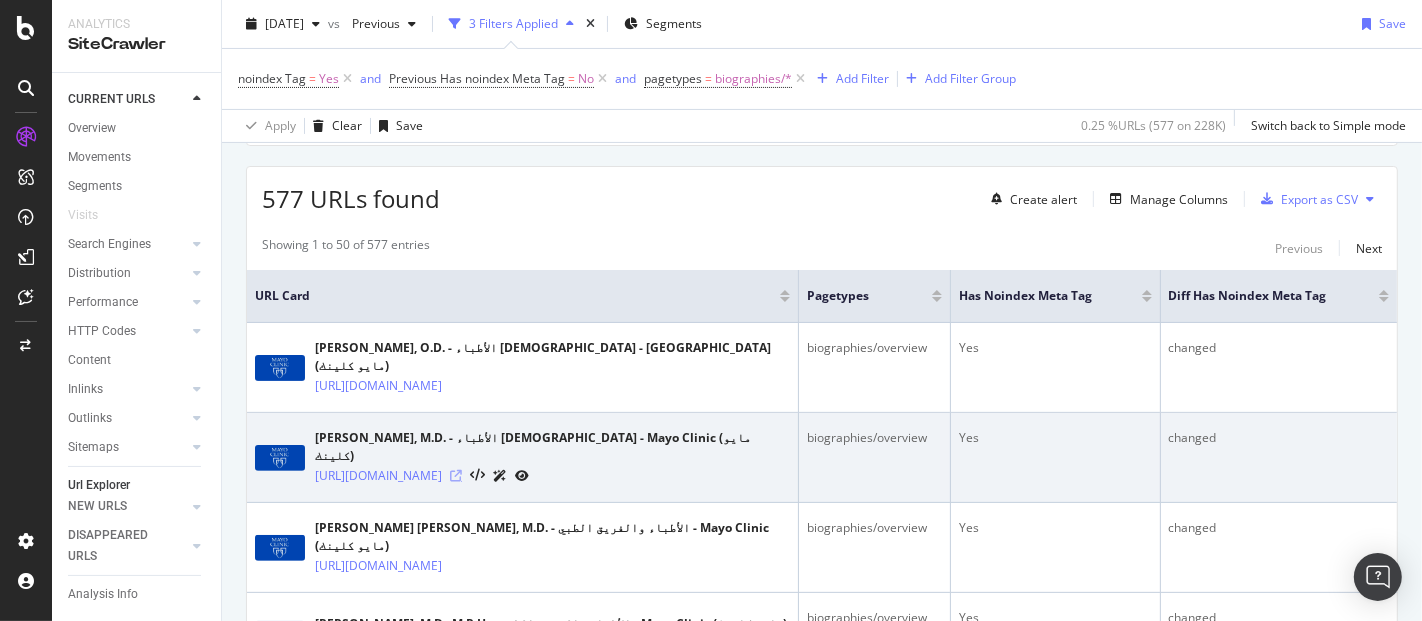 click at bounding box center [456, 476] 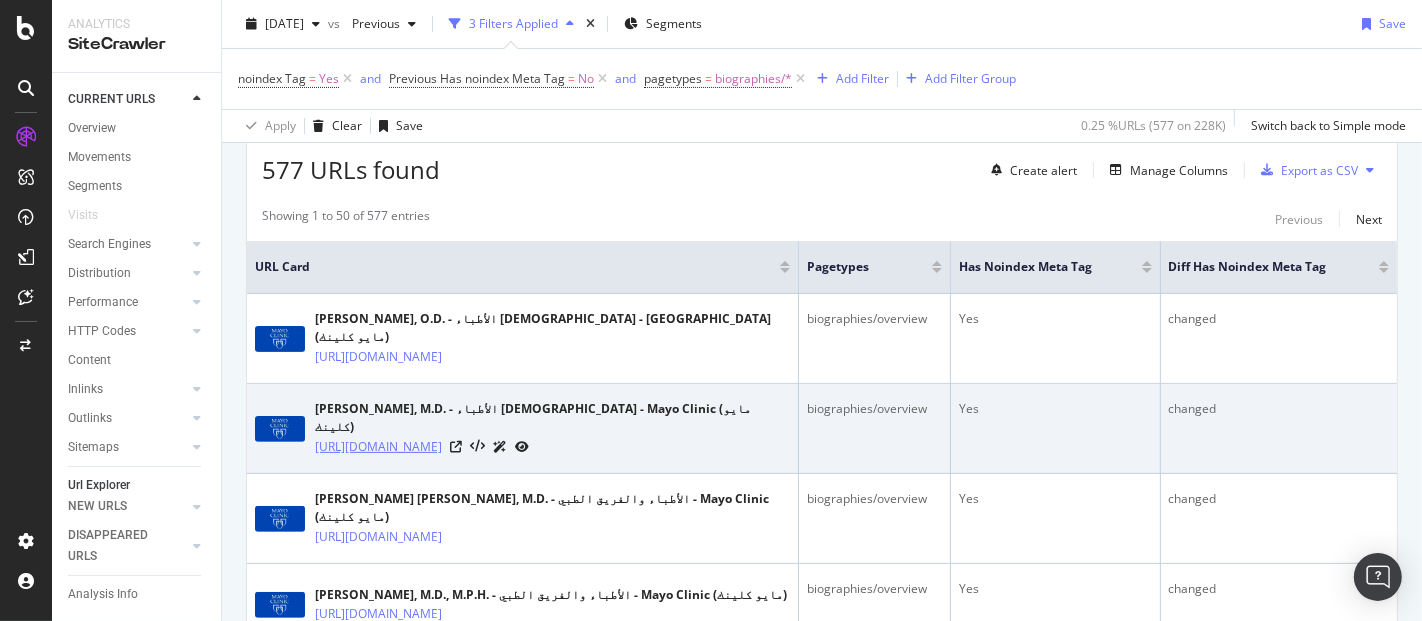 scroll, scrollTop: 444, scrollLeft: 0, axis: vertical 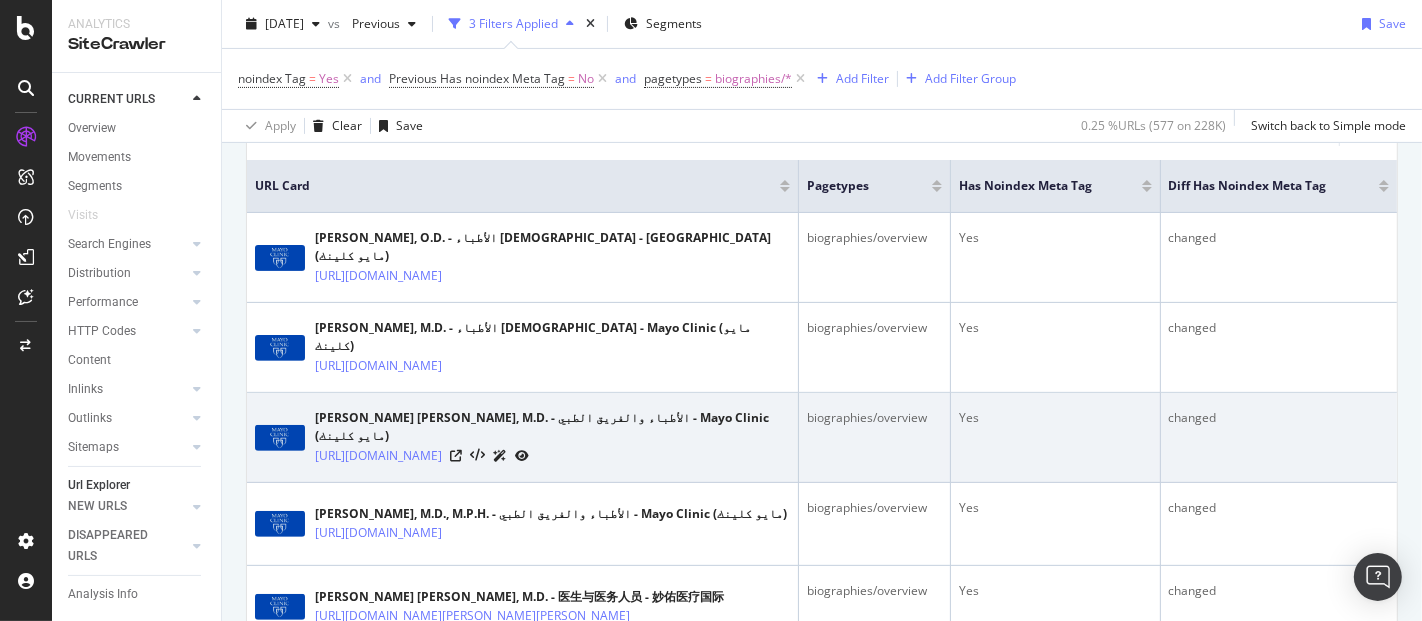 click at bounding box center [522, 456] 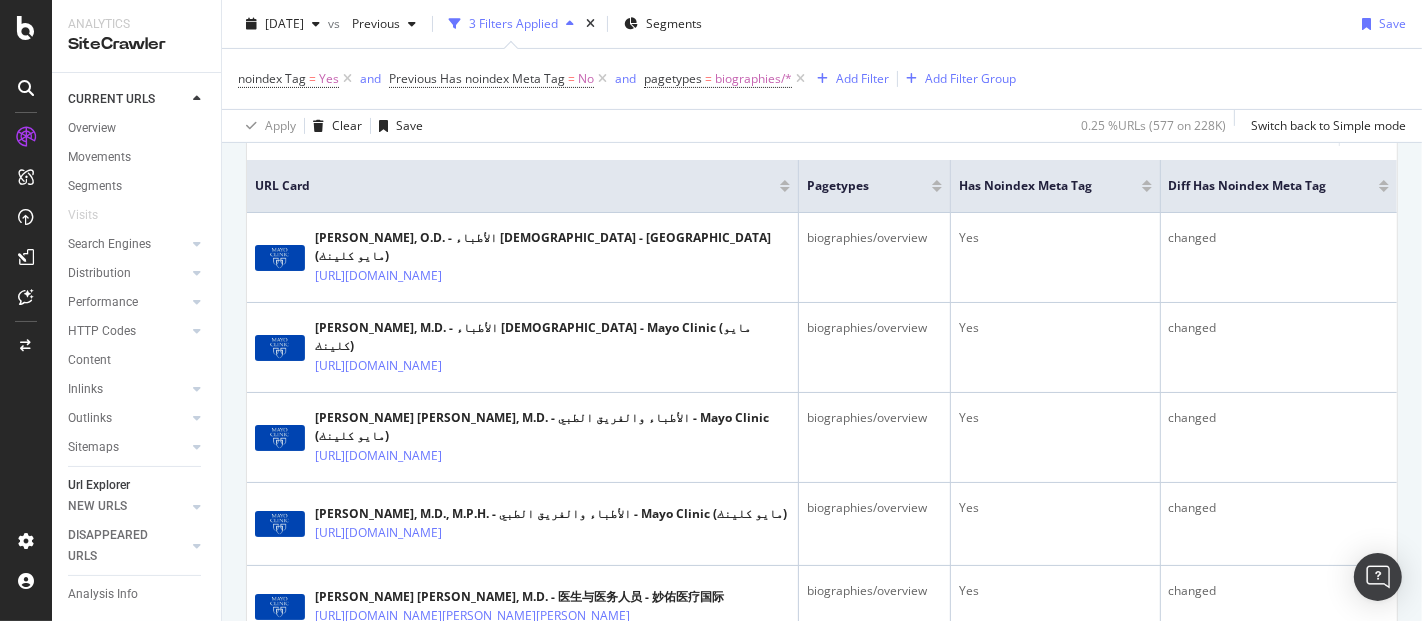 scroll, scrollTop: 111, scrollLeft: 0, axis: vertical 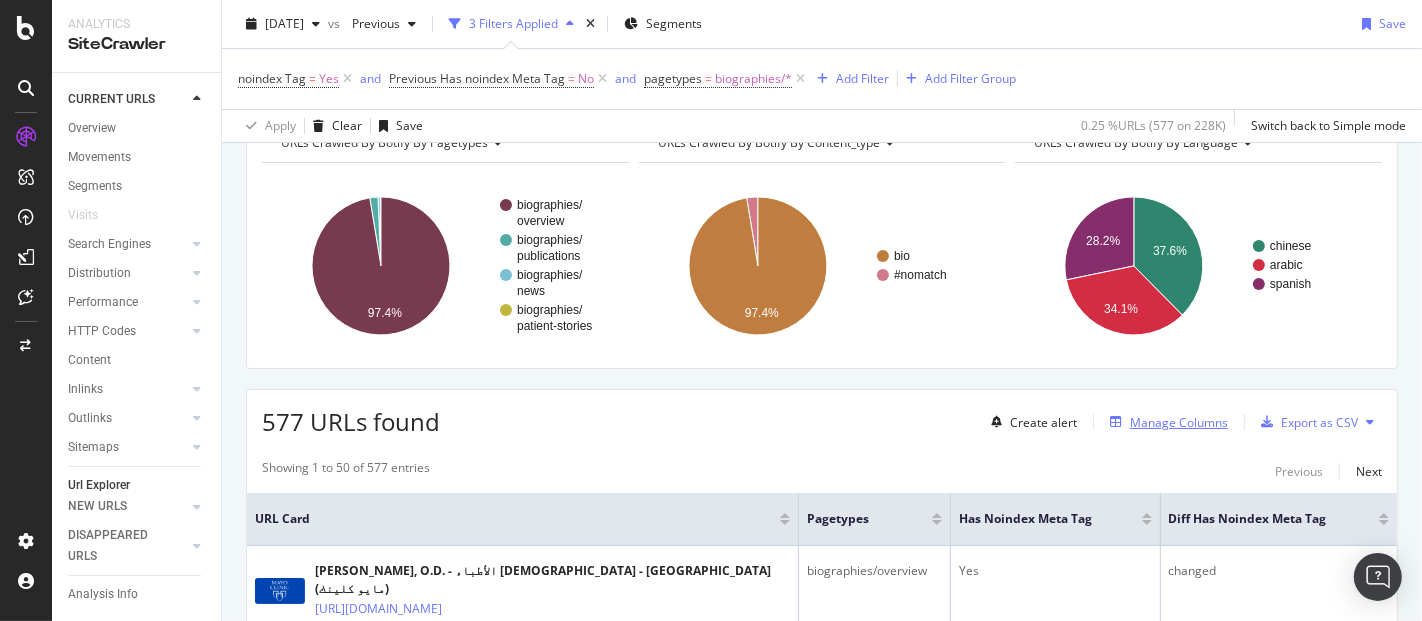 click on "Manage Columns" at bounding box center [1179, 422] 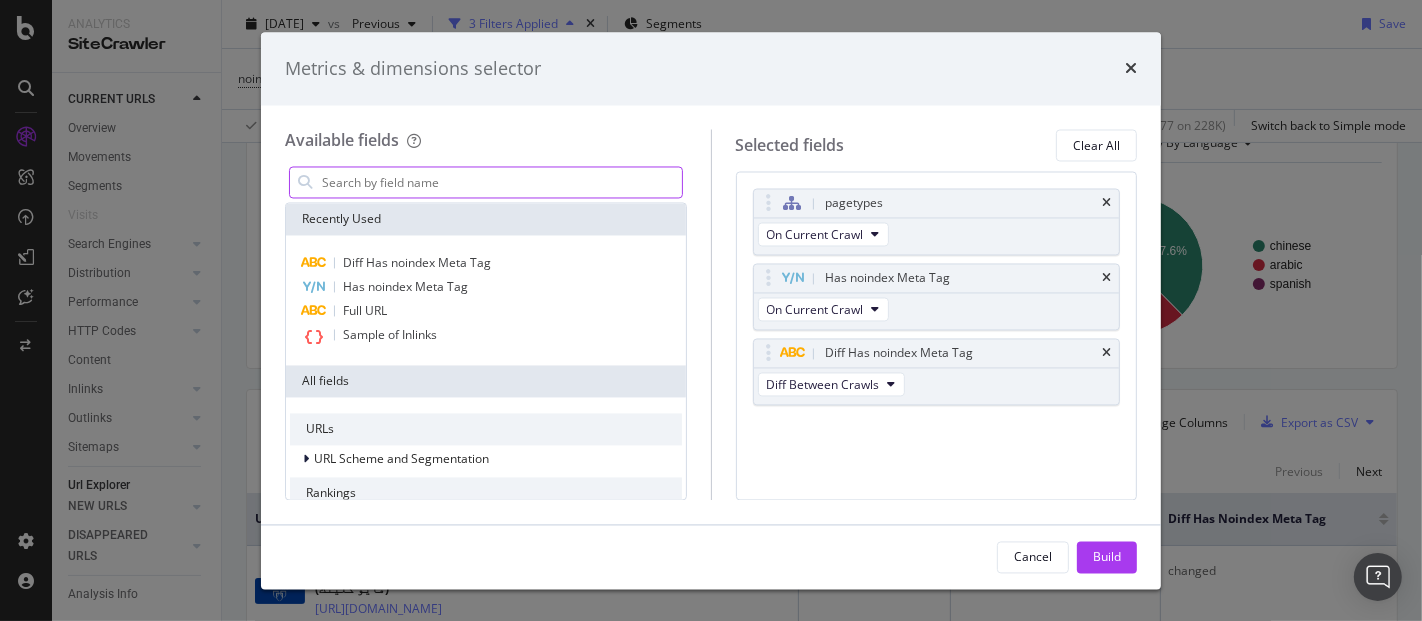 click at bounding box center [501, 183] 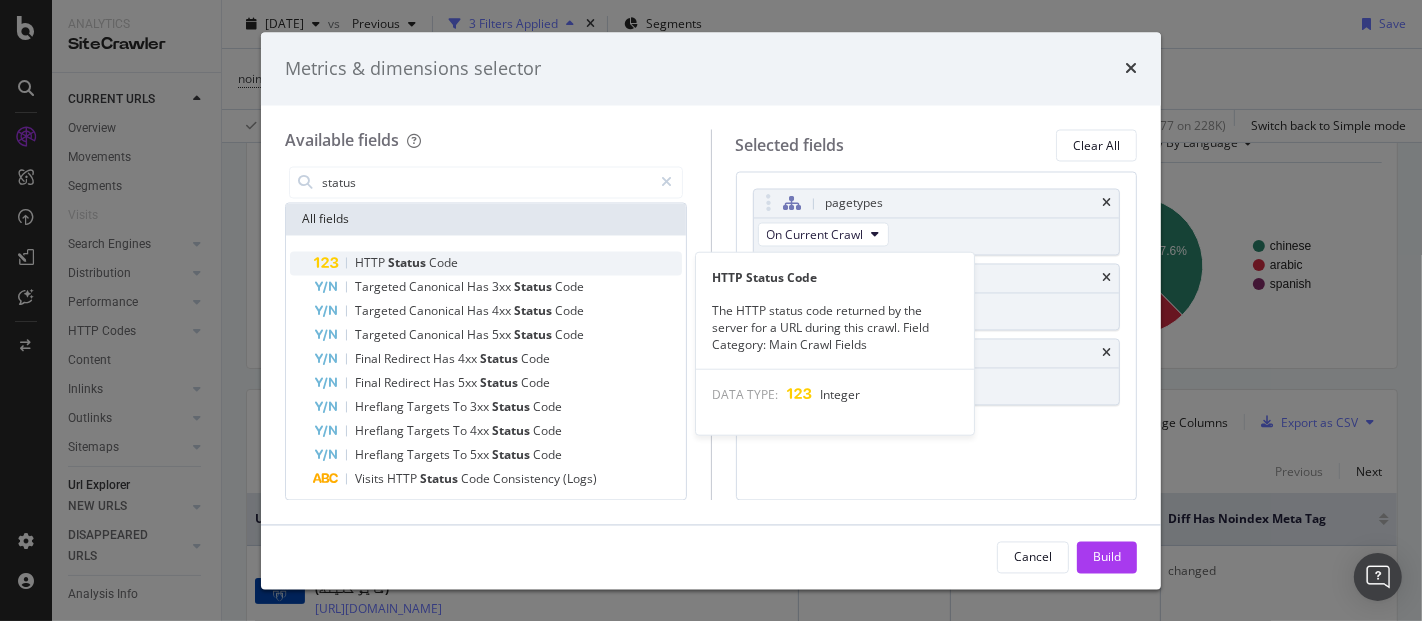 type on "status" 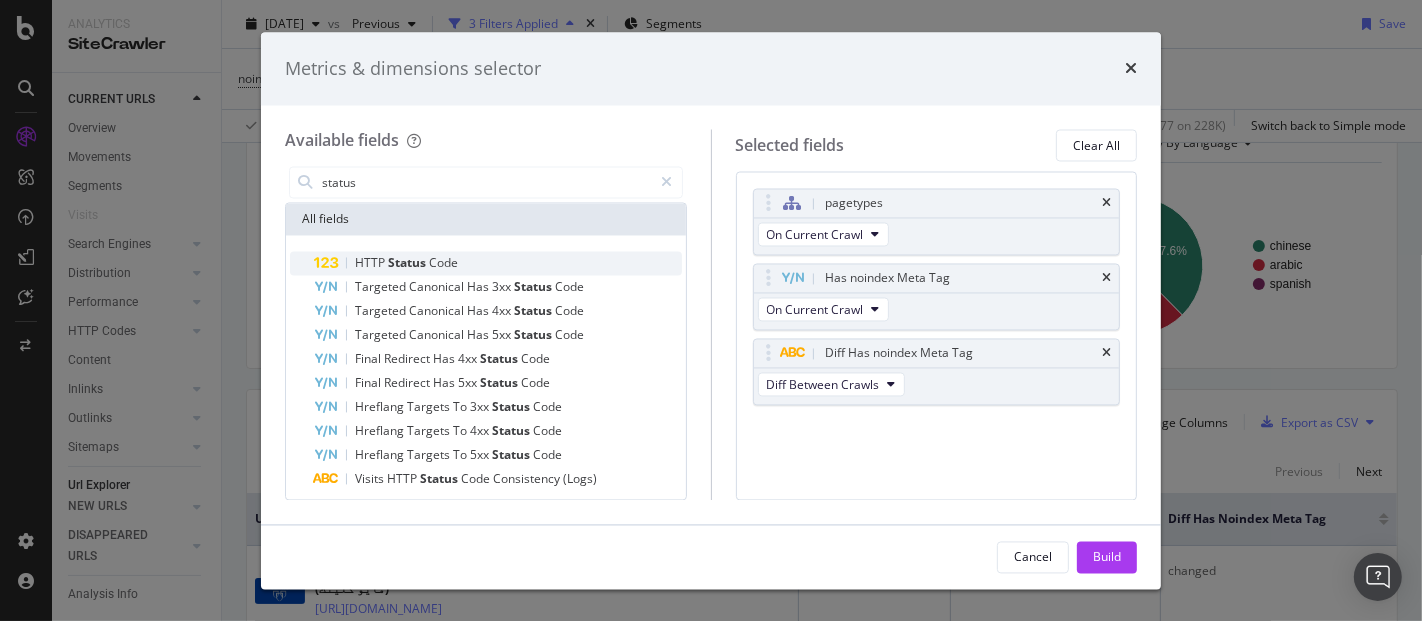 click on "HTTP   Status   Code" at bounding box center [498, 264] 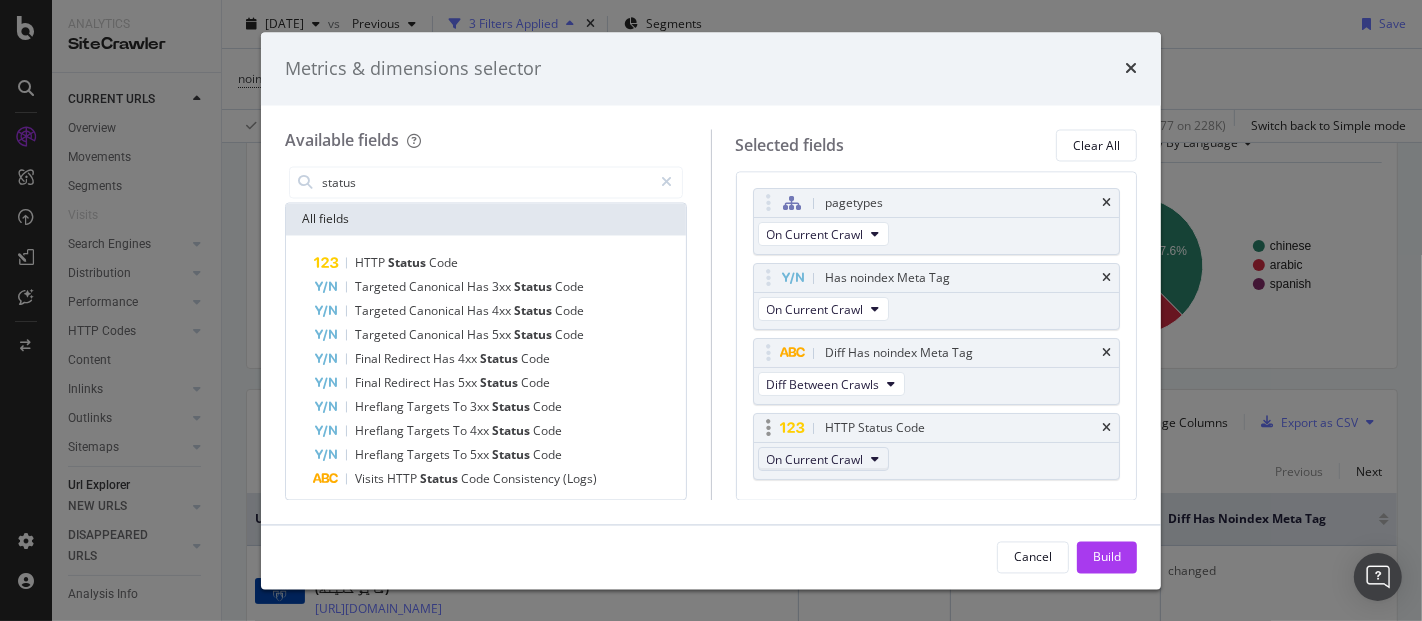 click at bounding box center (876, 460) 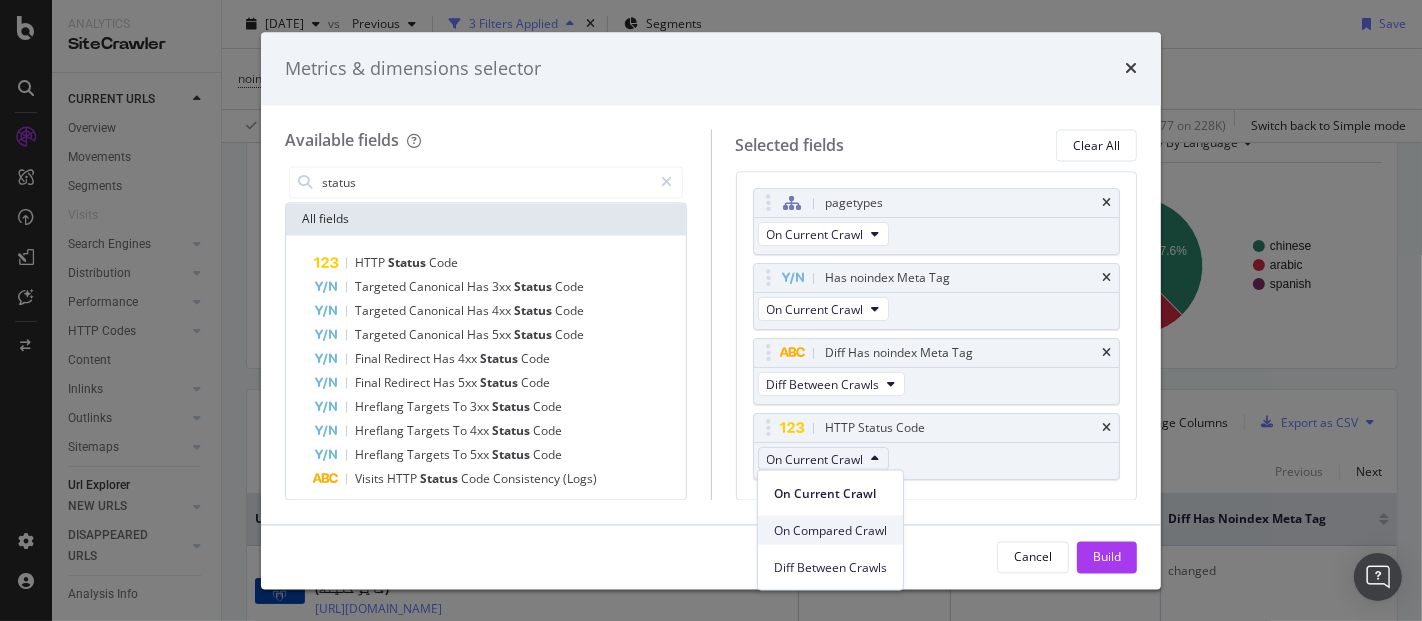 click on "On Compared Crawl" at bounding box center (830, 530) 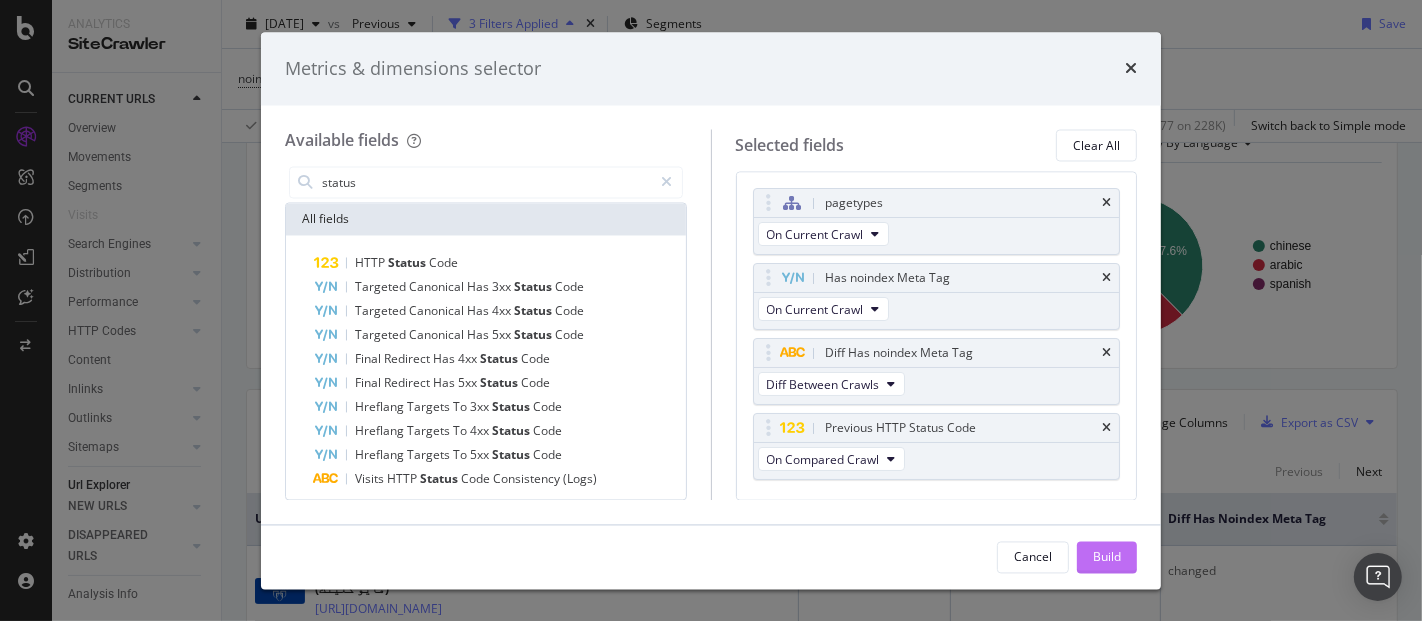 click on "Build" at bounding box center (1107, 557) 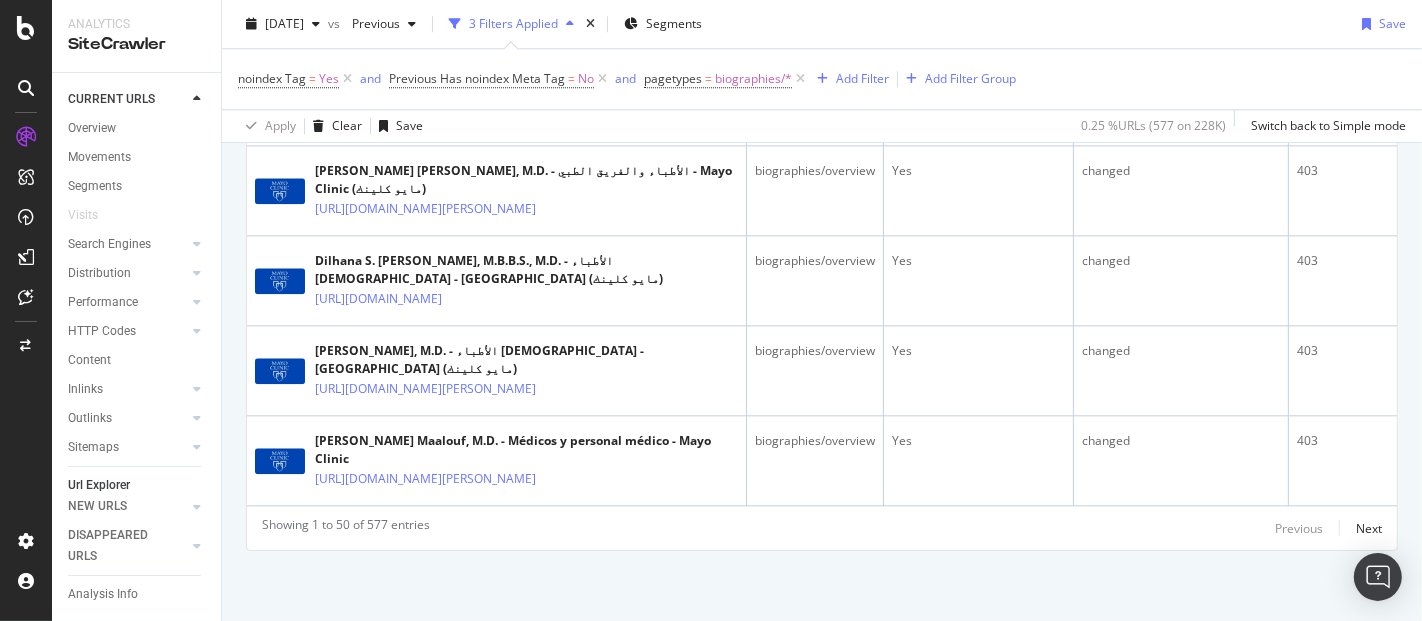 scroll, scrollTop: 4737, scrollLeft: 0, axis: vertical 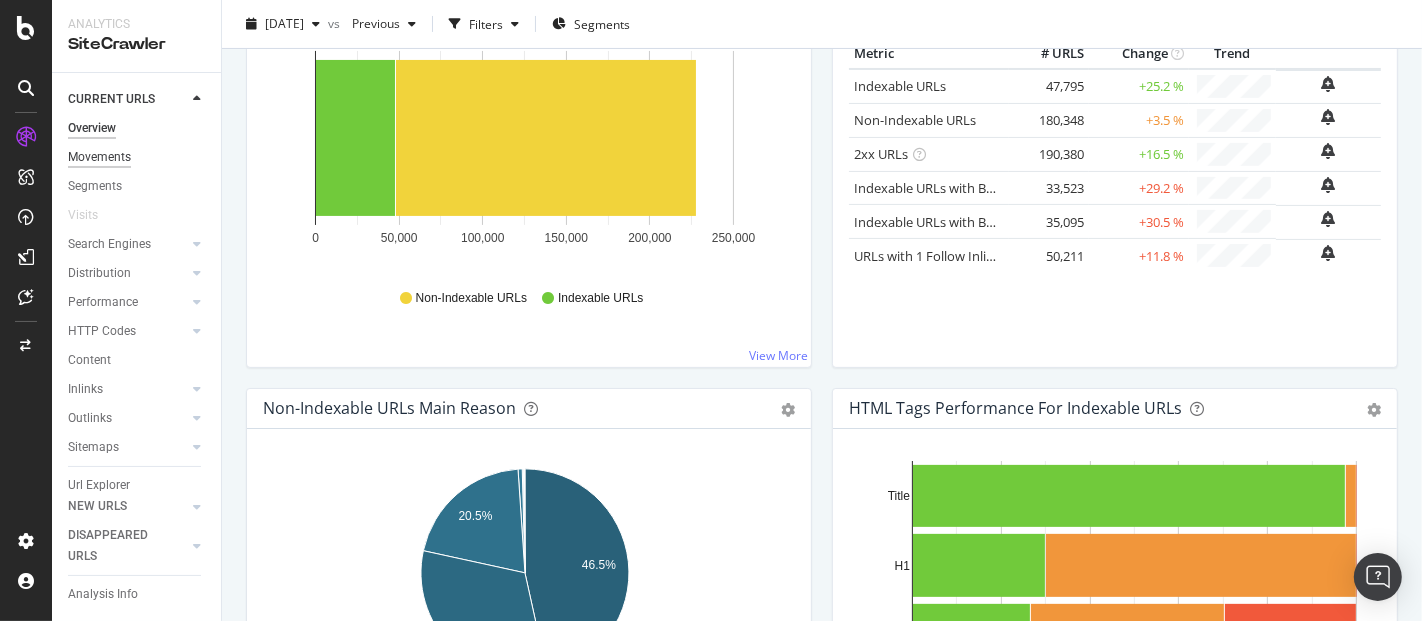 click on "Movements" at bounding box center [99, 157] 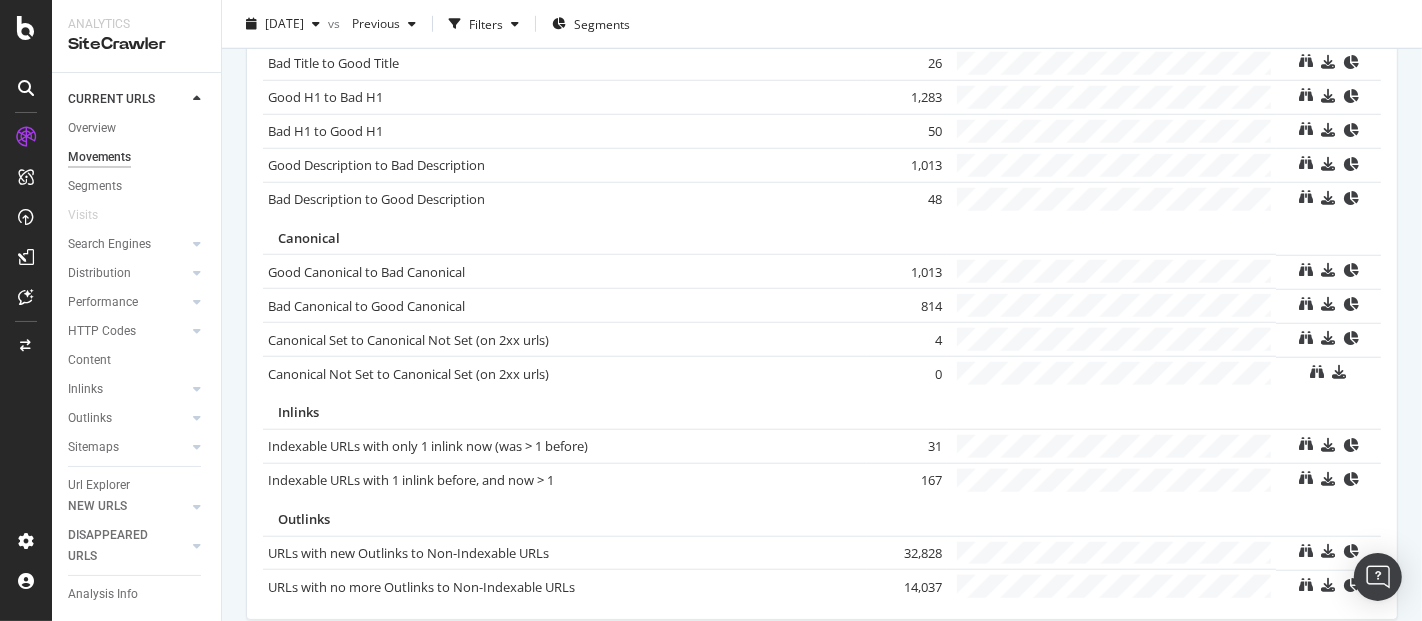 scroll, scrollTop: 1386, scrollLeft: 0, axis: vertical 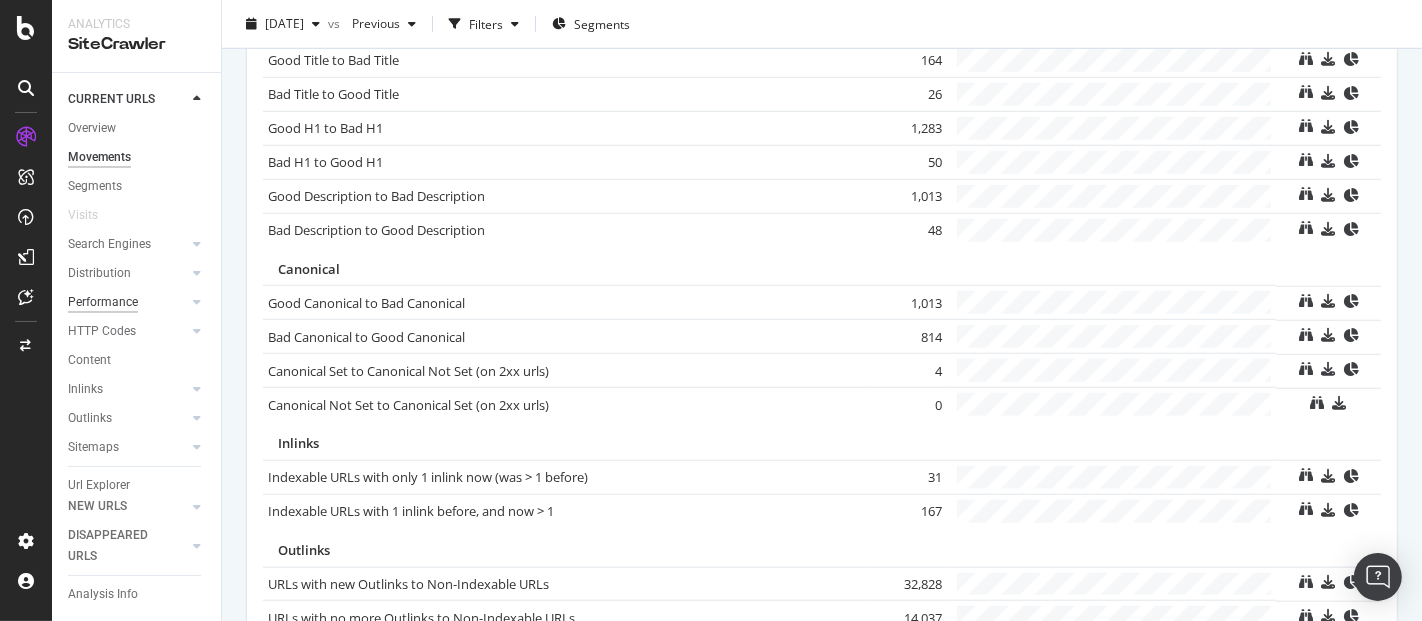 click on "Performance" at bounding box center [103, 302] 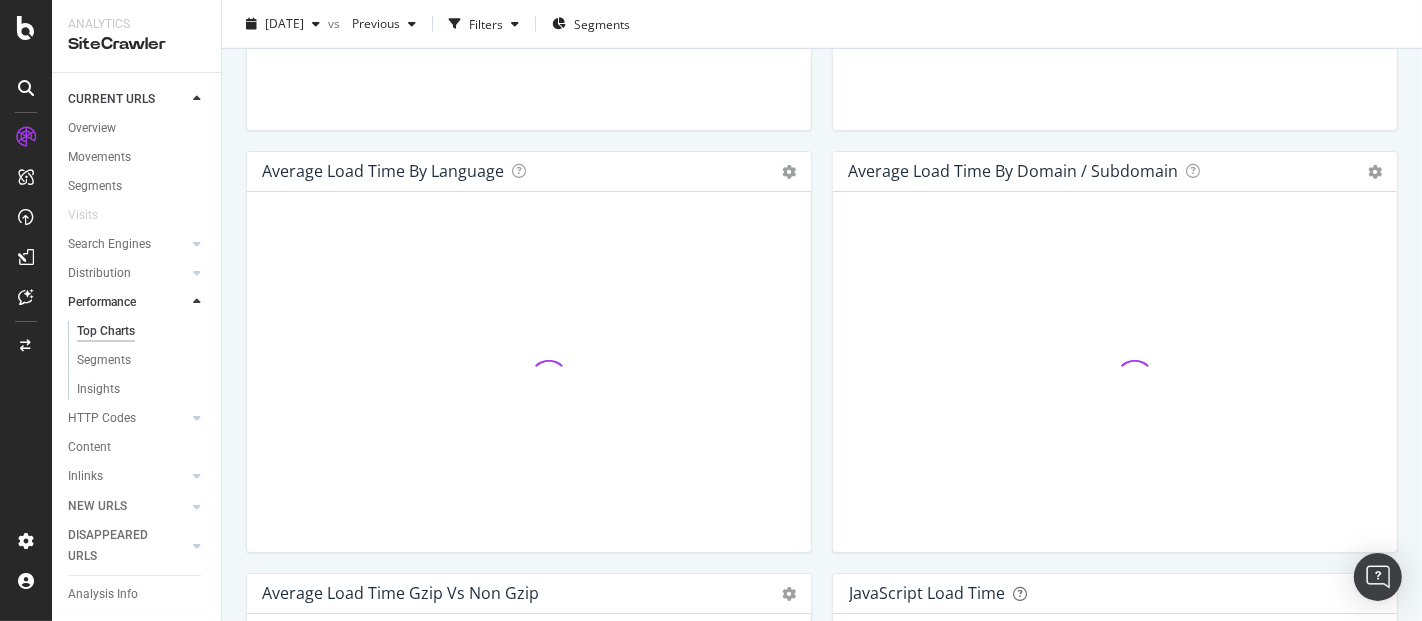 scroll, scrollTop: 1386, scrollLeft: 0, axis: vertical 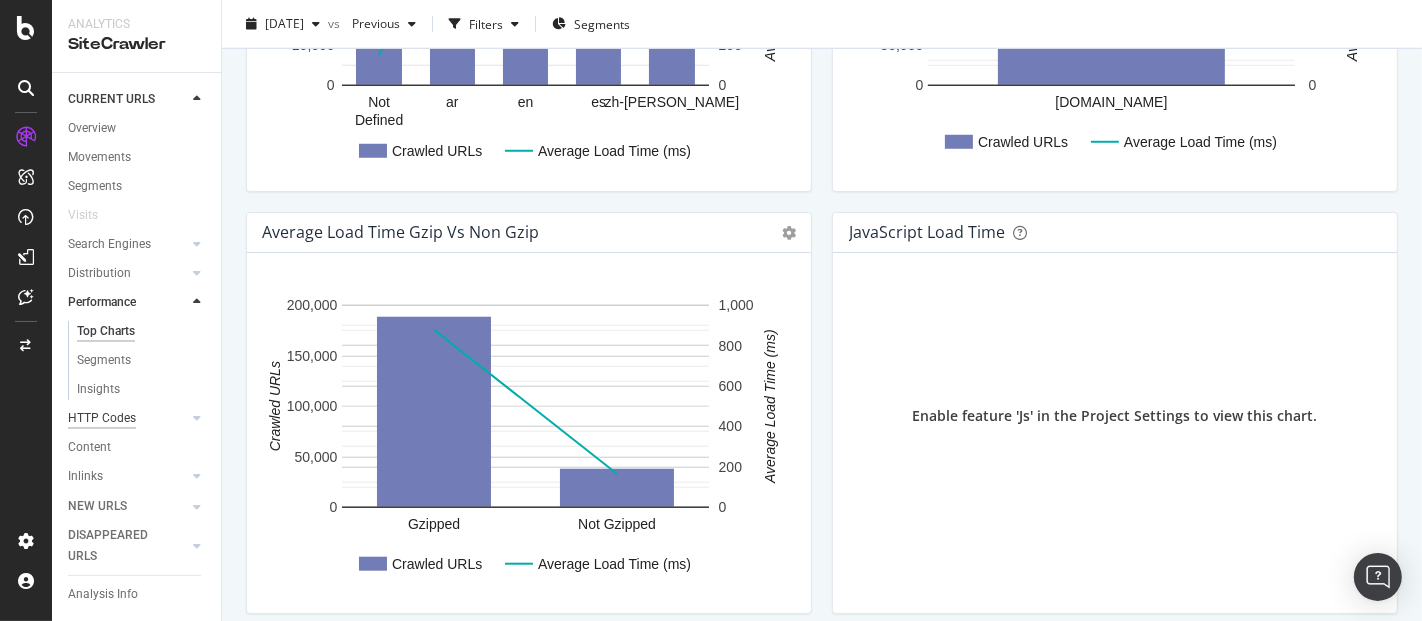 click on "HTTP Codes" at bounding box center (102, 418) 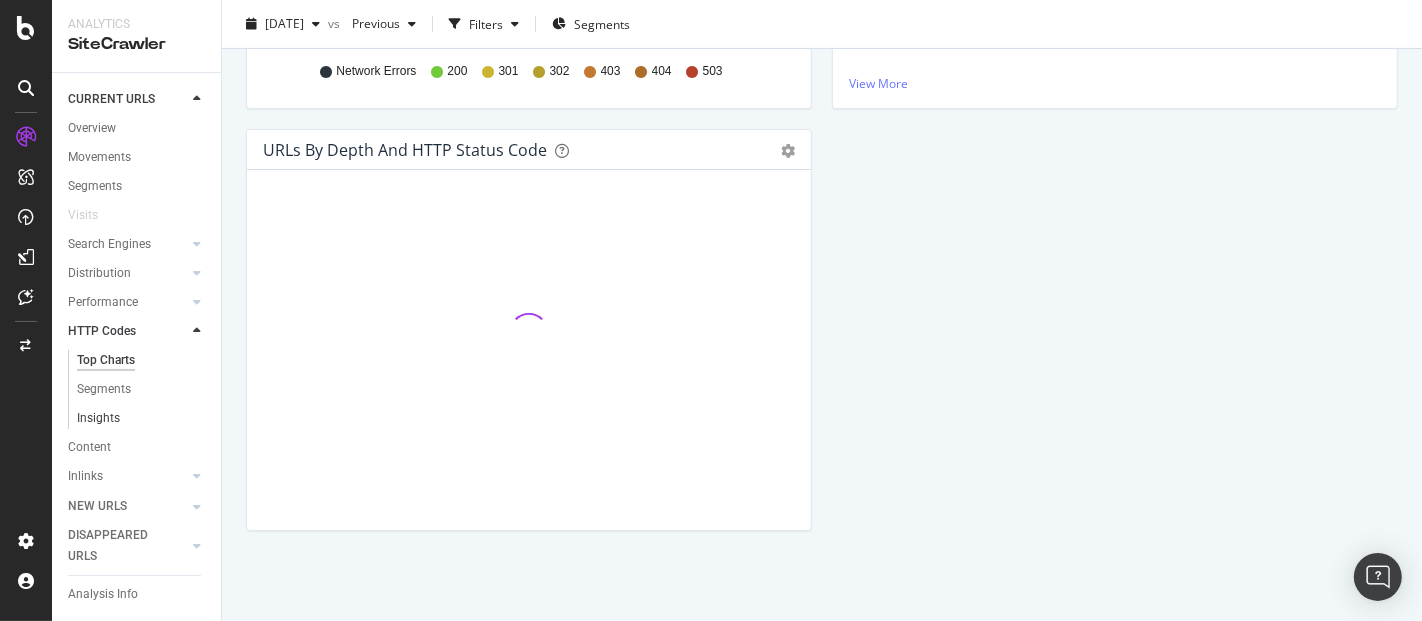 scroll, scrollTop: 561, scrollLeft: 0, axis: vertical 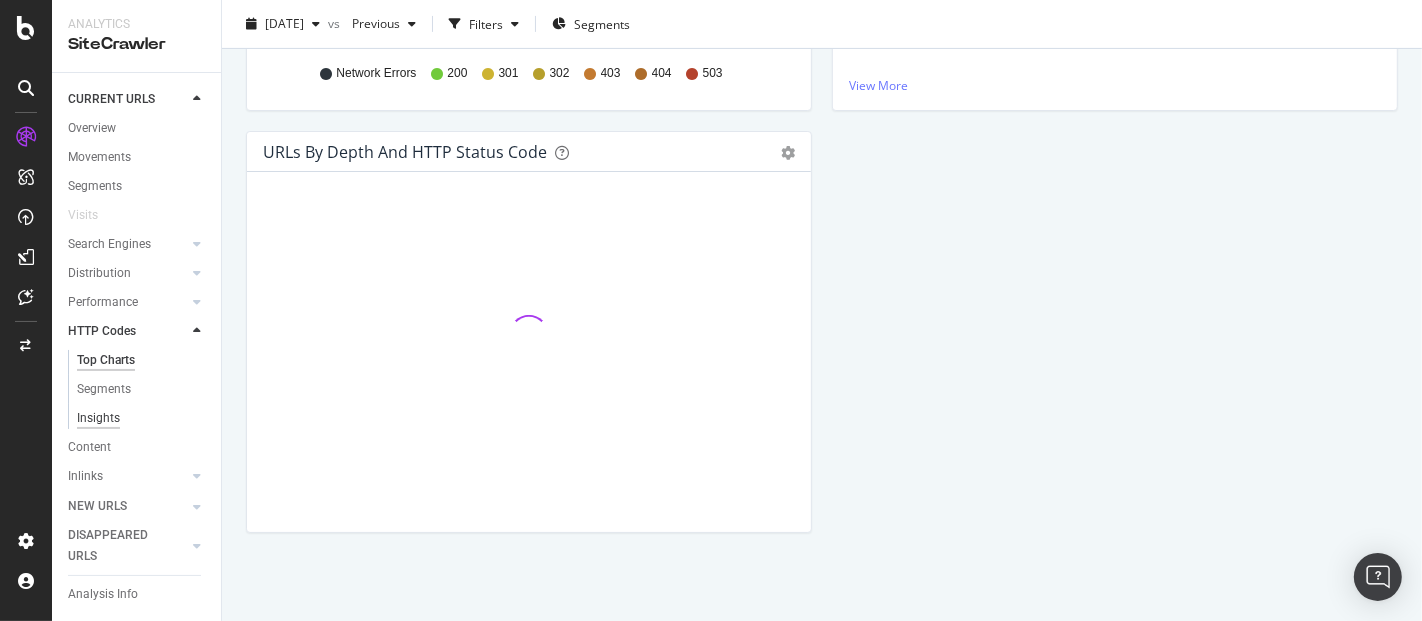click on "Insights" at bounding box center [98, 418] 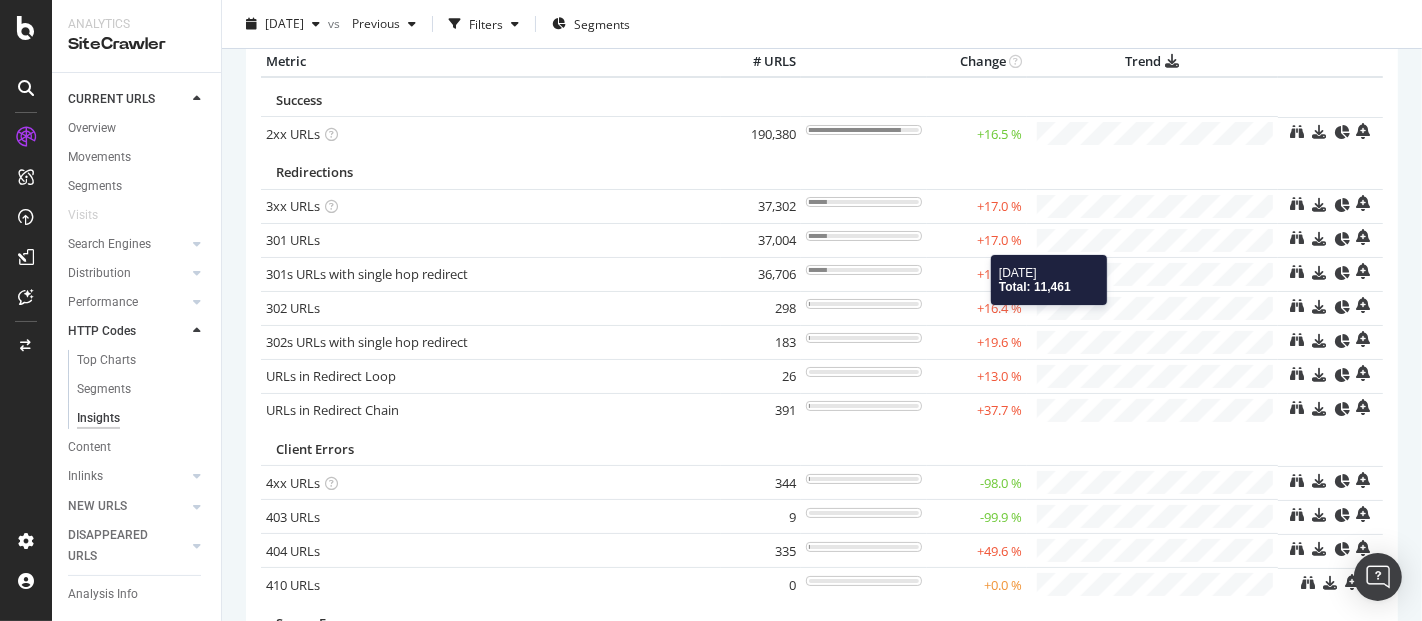 scroll, scrollTop: 74, scrollLeft: 0, axis: vertical 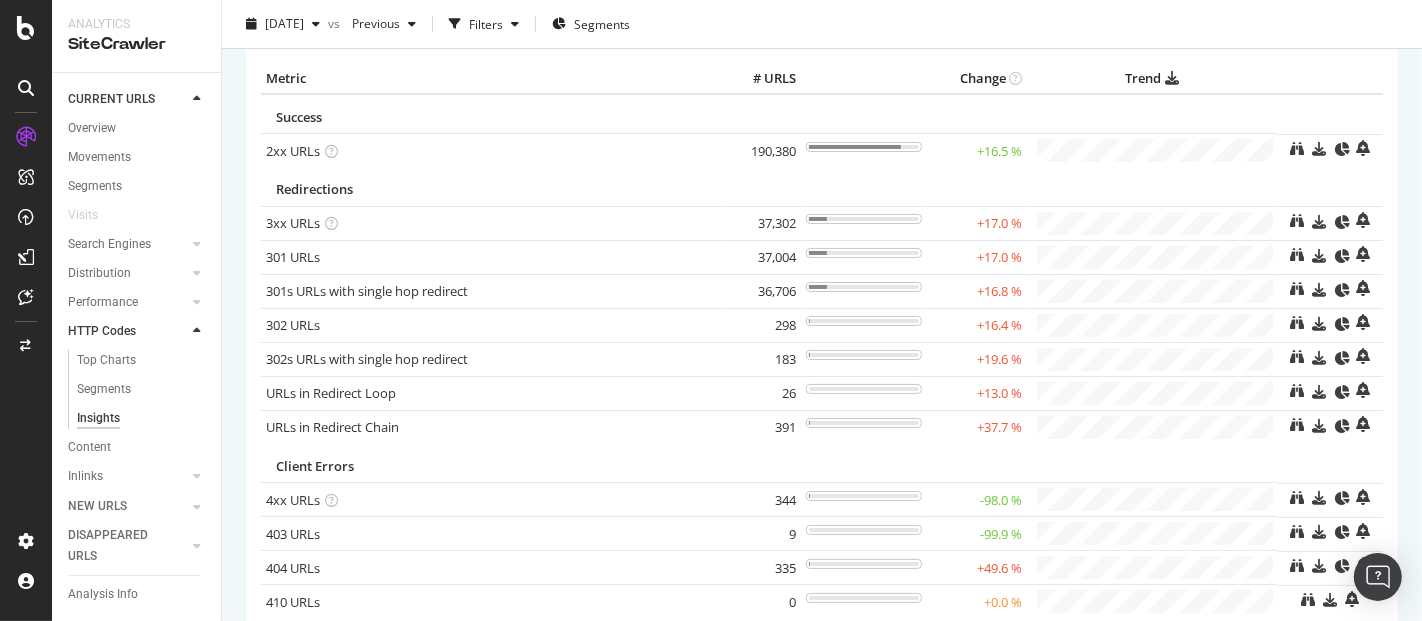 click at bounding box center (1330, 221) 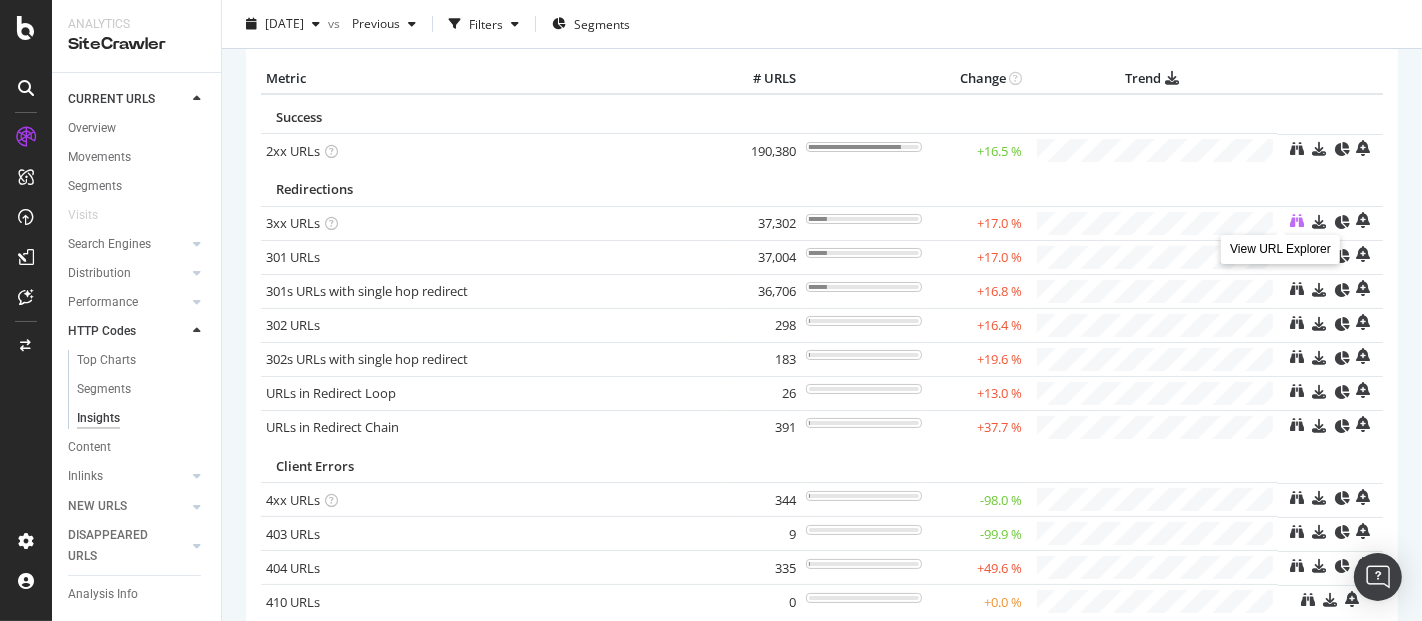 click at bounding box center (1298, 221) 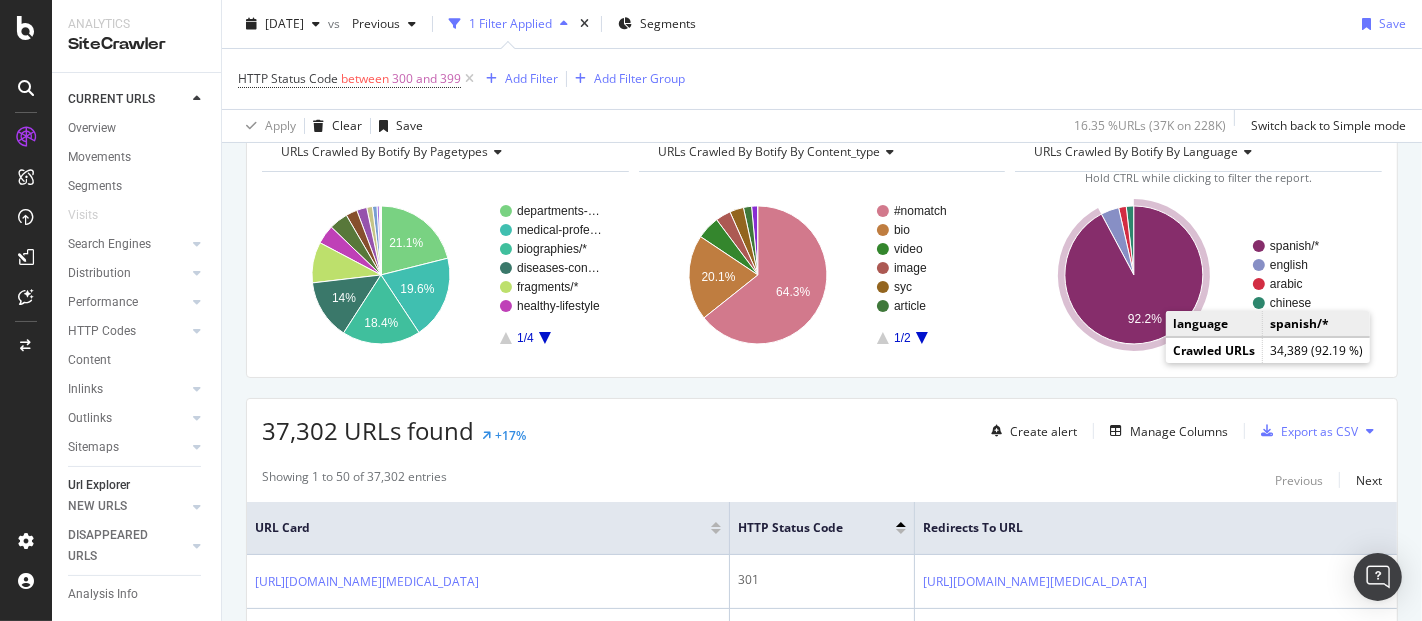 scroll, scrollTop: 333, scrollLeft: 0, axis: vertical 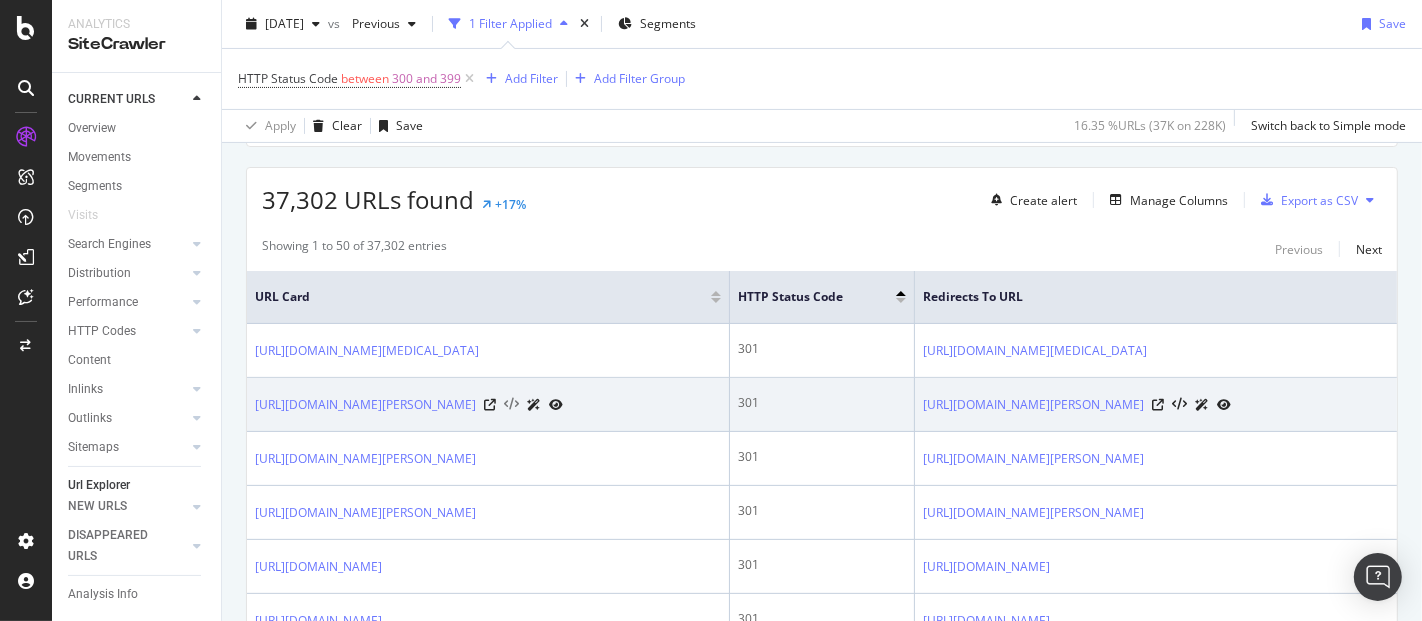 click at bounding box center [511, 405] 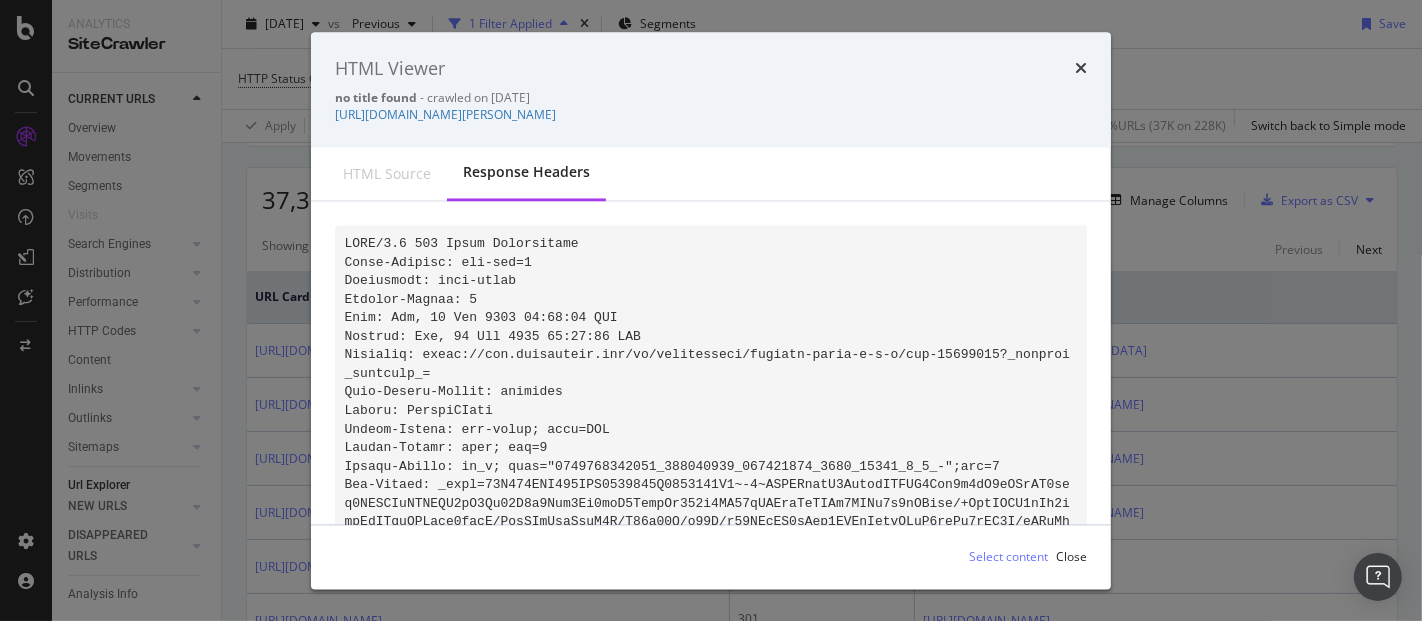 scroll, scrollTop: 0, scrollLeft: 0, axis: both 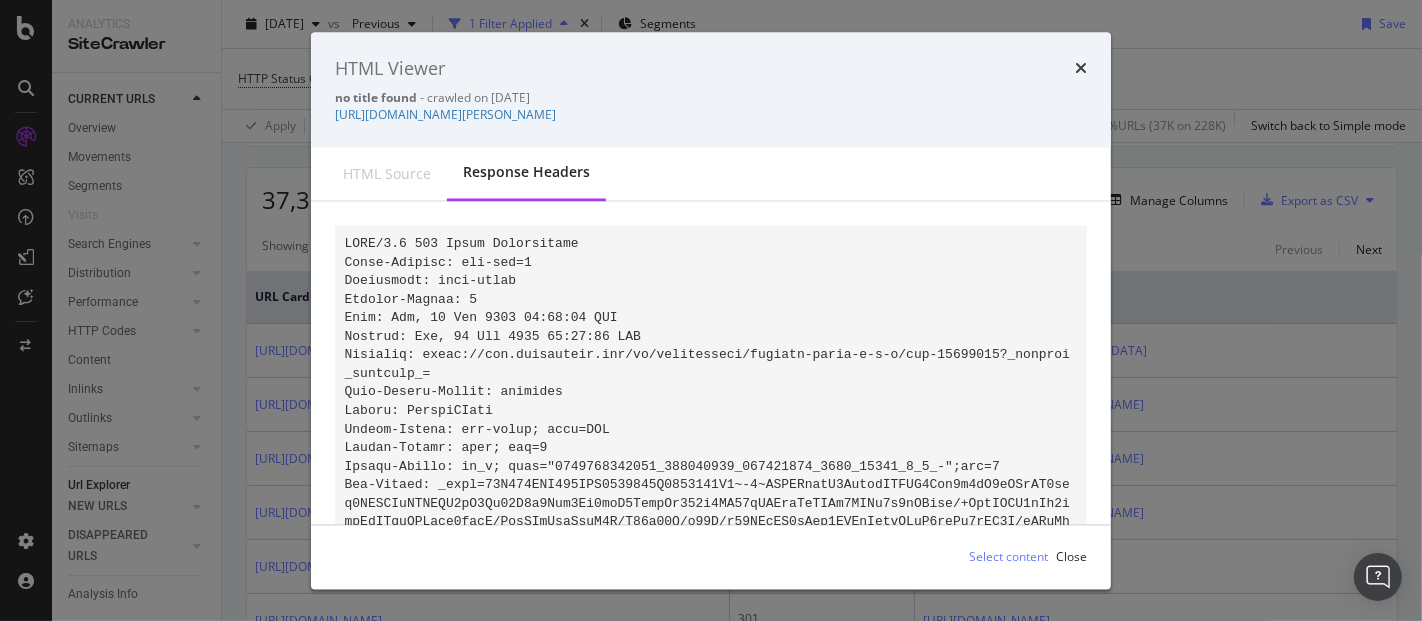 click at bounding box center (1081, 69) 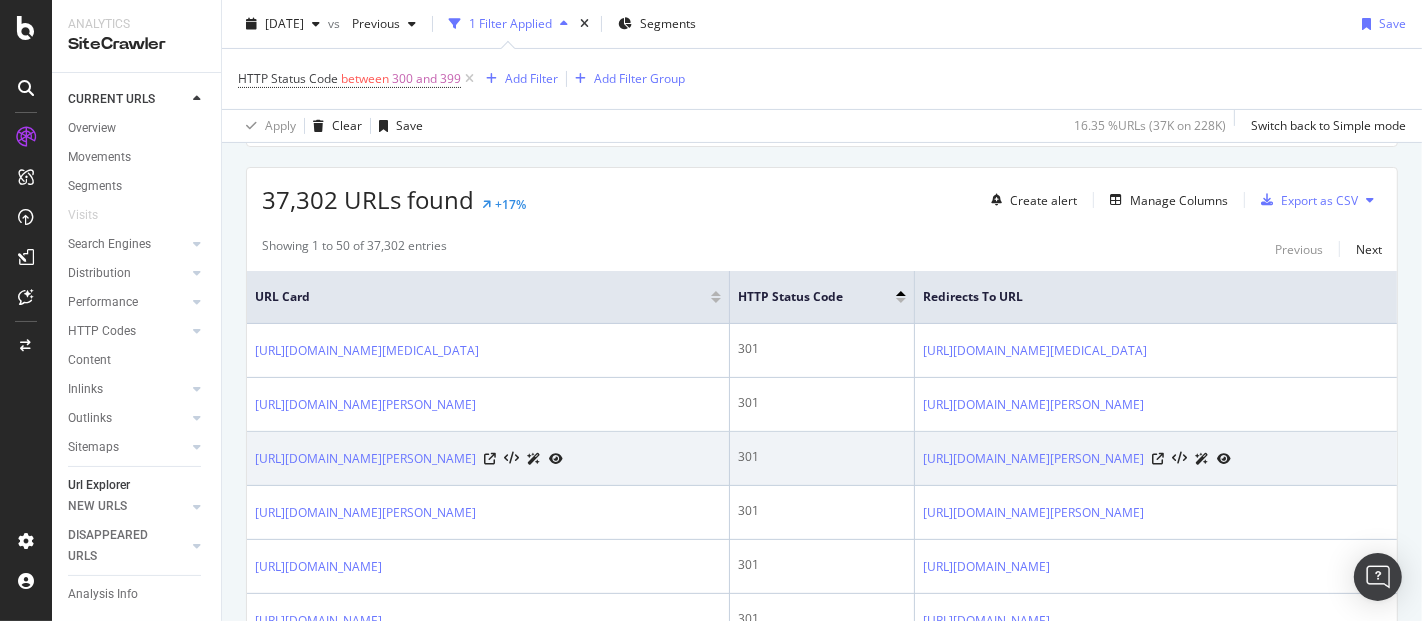 click at bounding box center (556, 459) 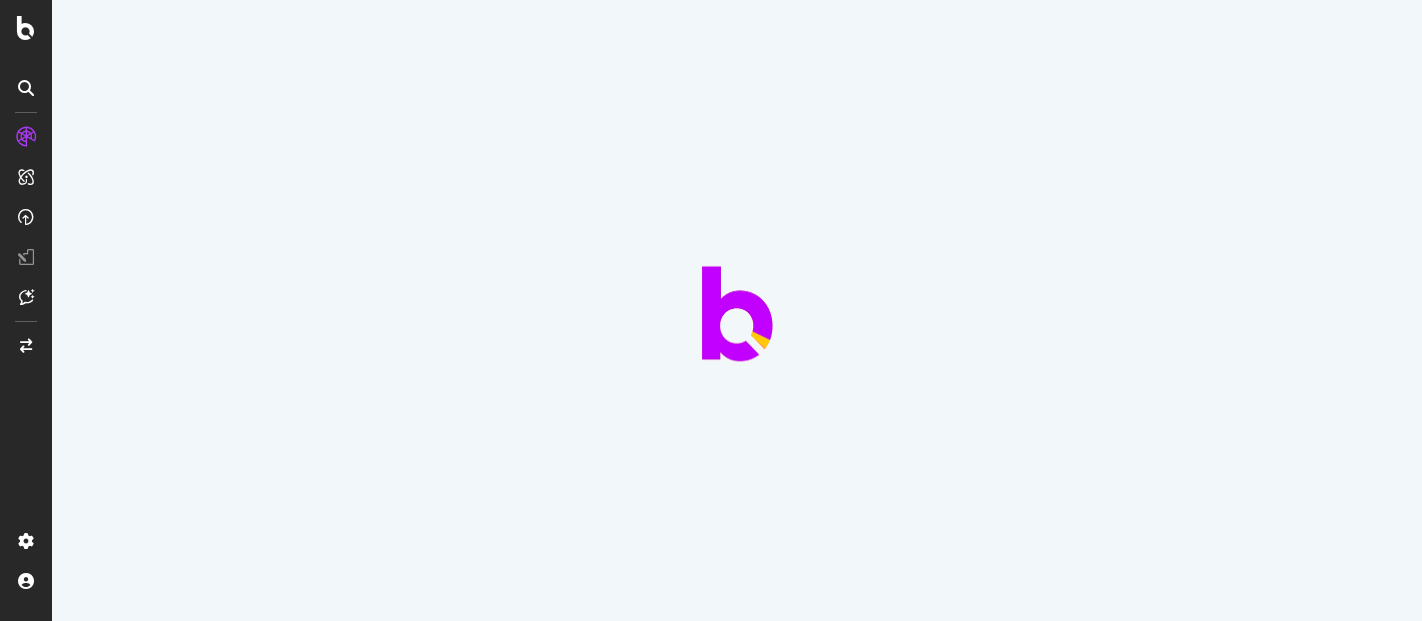 scroll, scrollTop: 0, scrollLeft: 0, axis: both 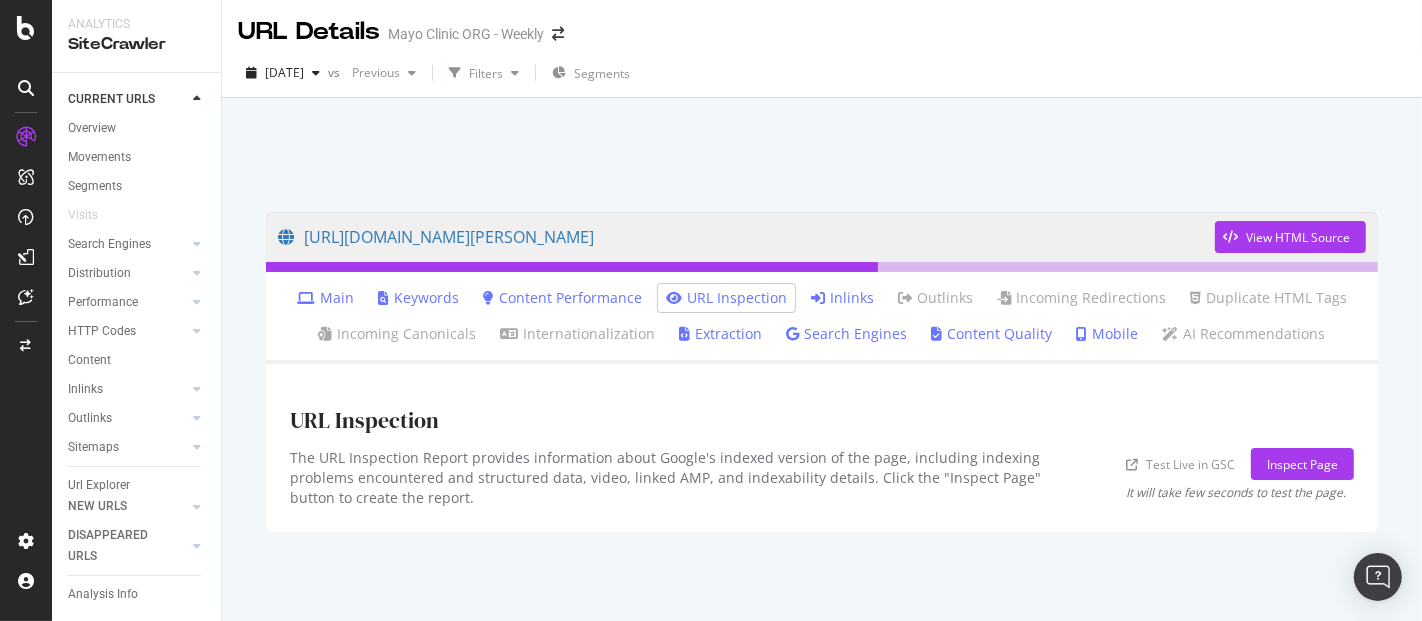 click on "Inlinks" at bounding box center (842, 298) 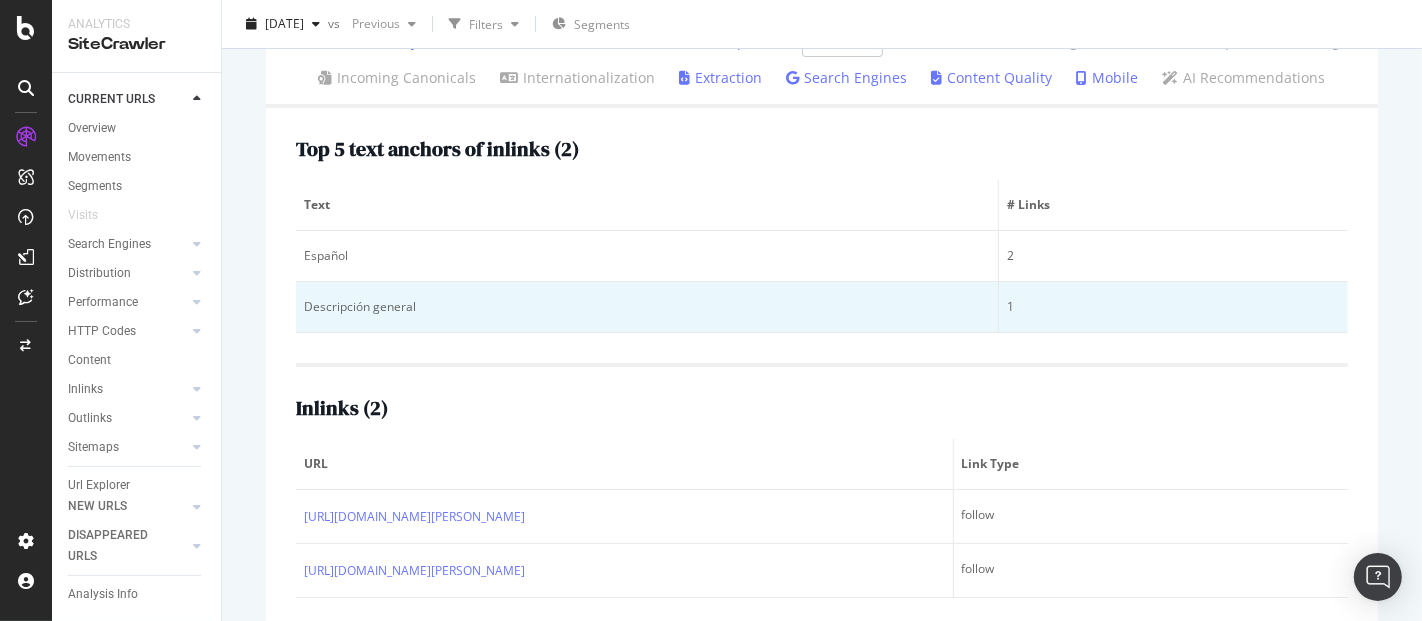 scroll, scrollTop: 300, scrollLeft: 0, axis: vertical 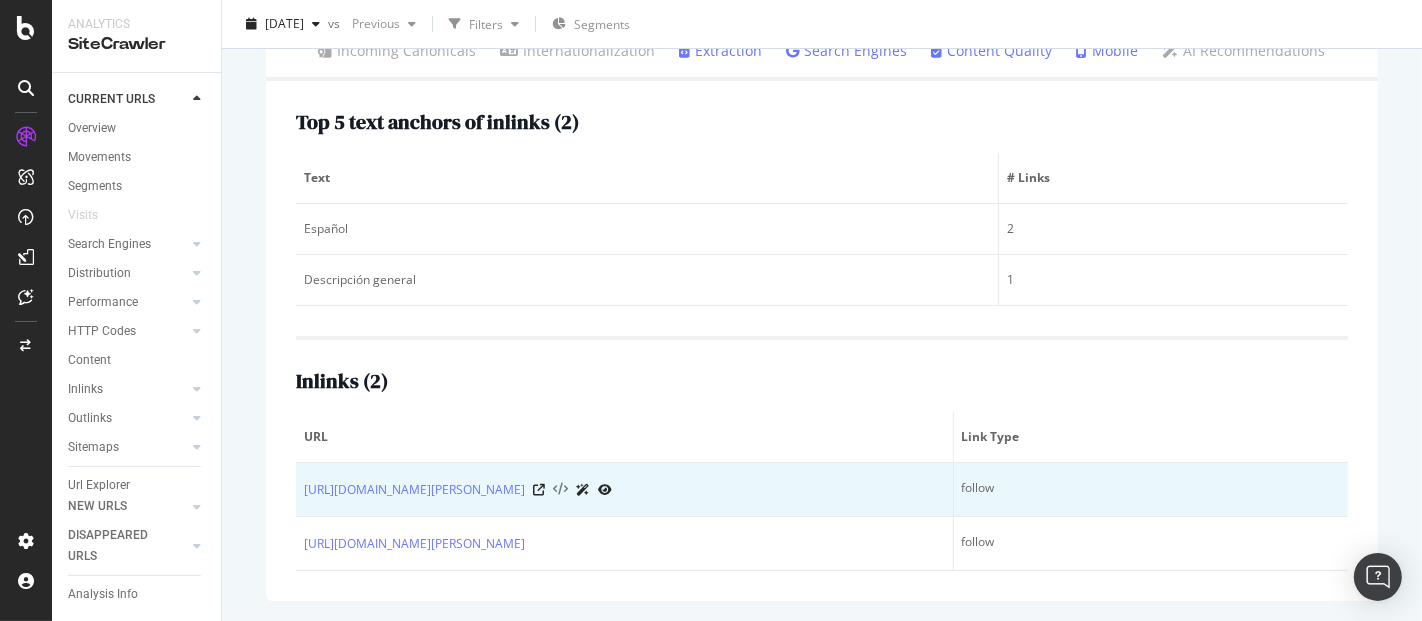 click at bounding box center (560, 490) 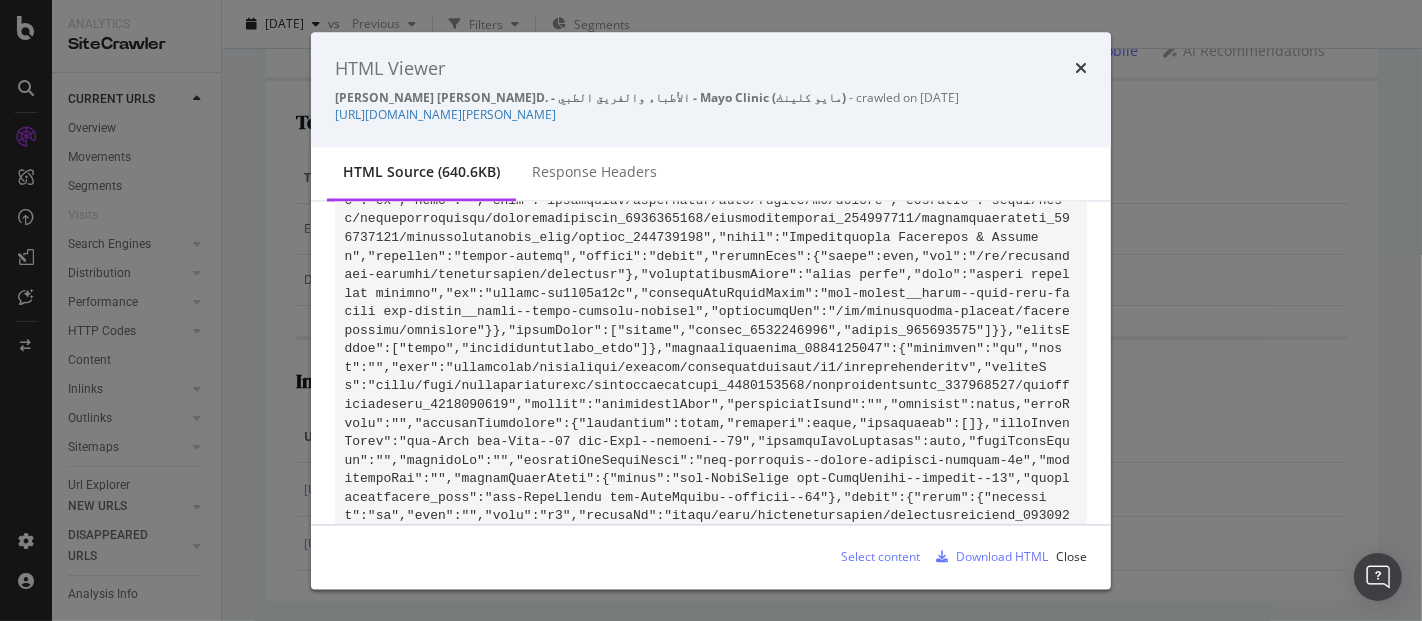 scroll, scrollTop: 115837, scrollLeft: 0, axis: vertical 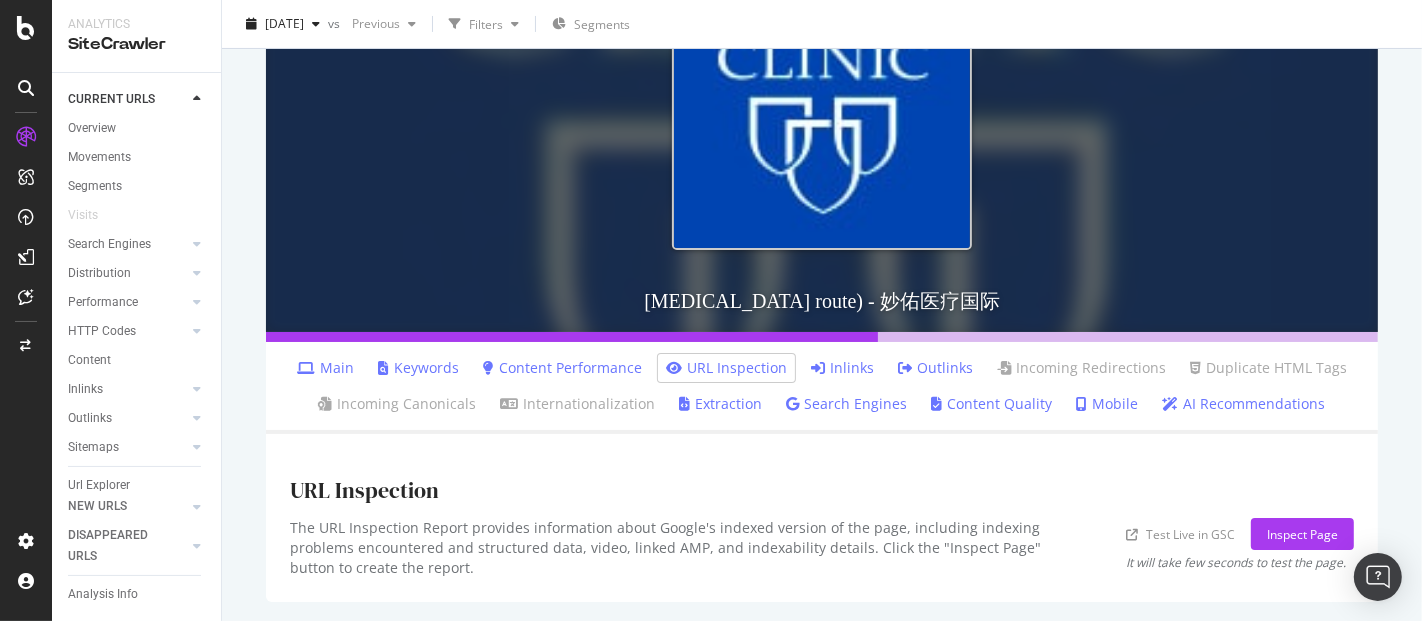 click on "Main" at bounding box center (325, 368) 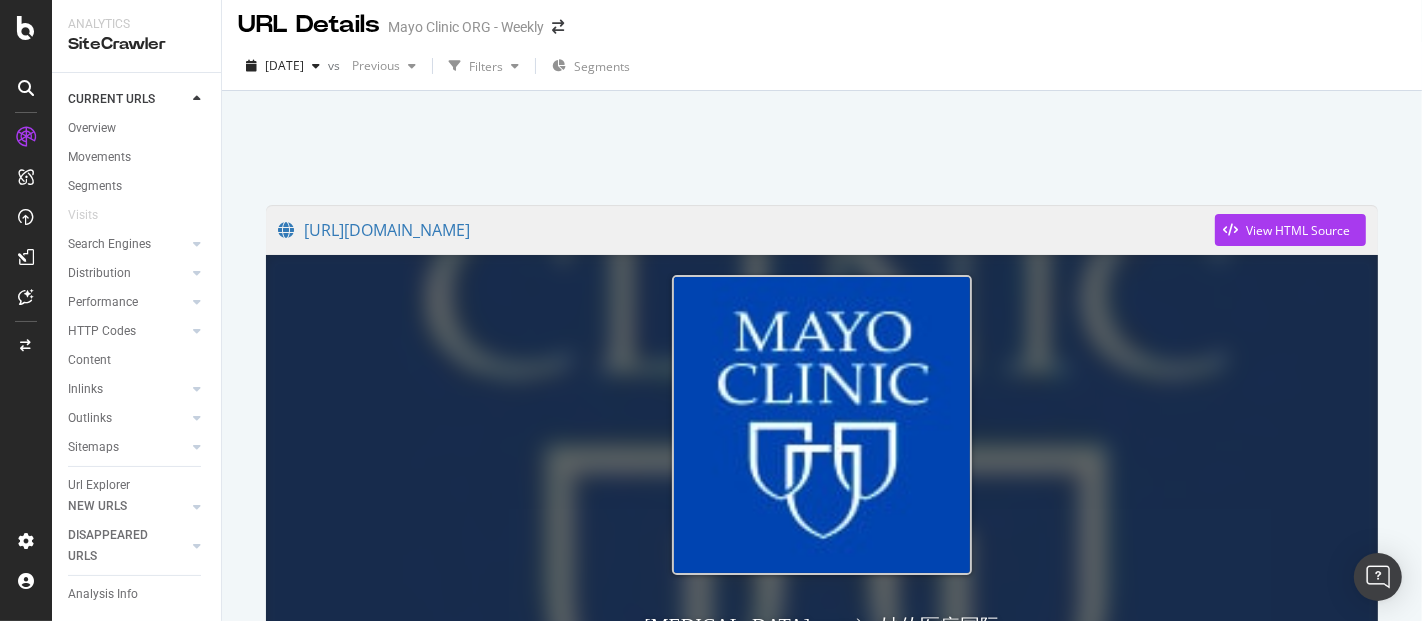 scroll, scrollTop: 0, scrollLeft: 0, axis: both 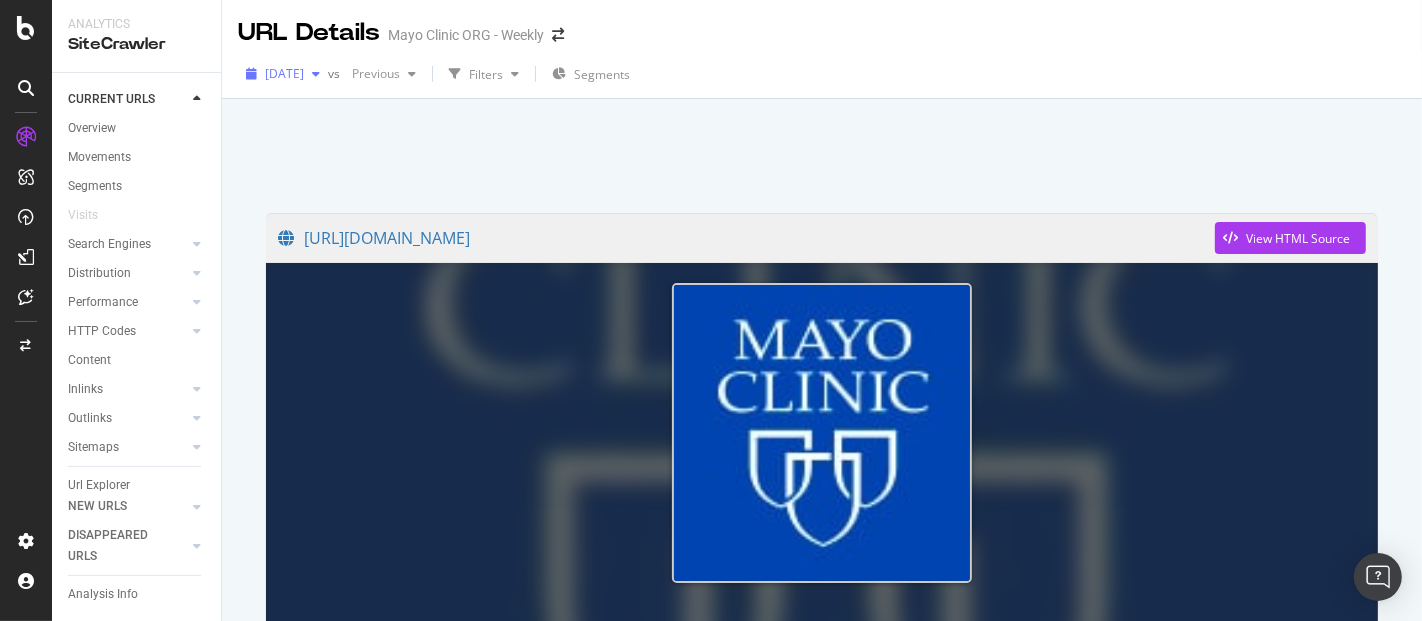 click at bounding box center (316, 74) 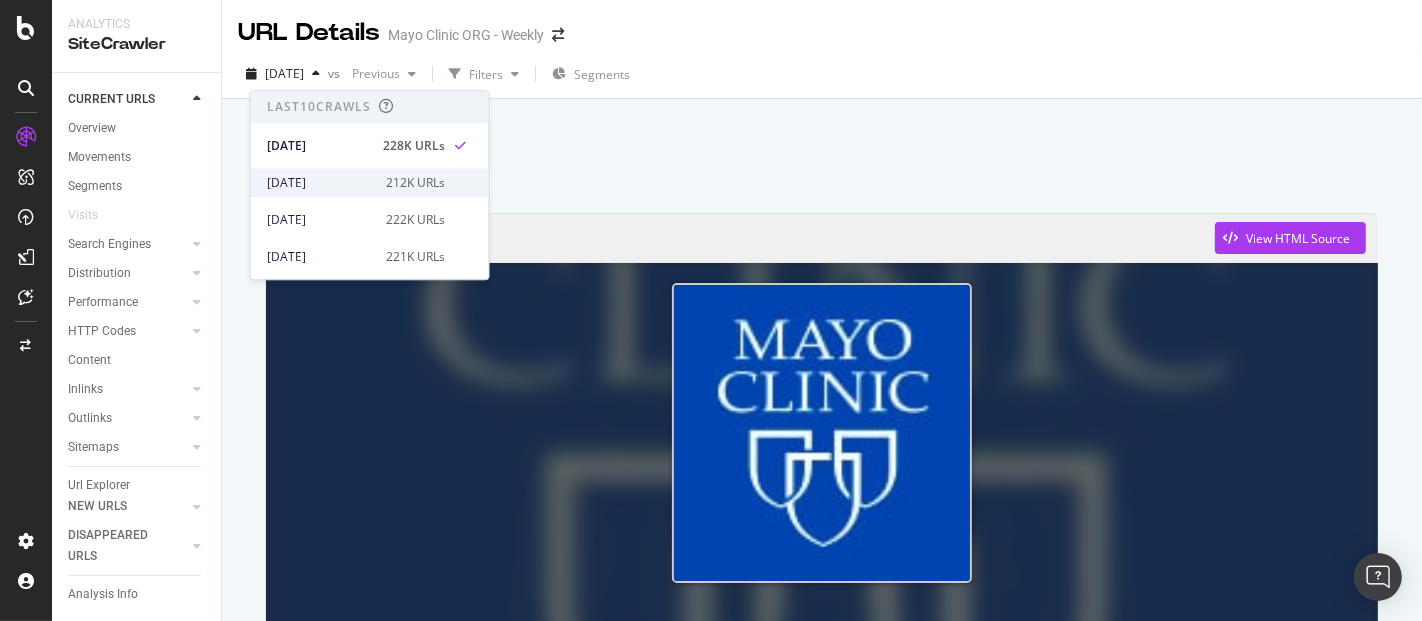 click on "[DATE]" at bounding box center (320, 183) 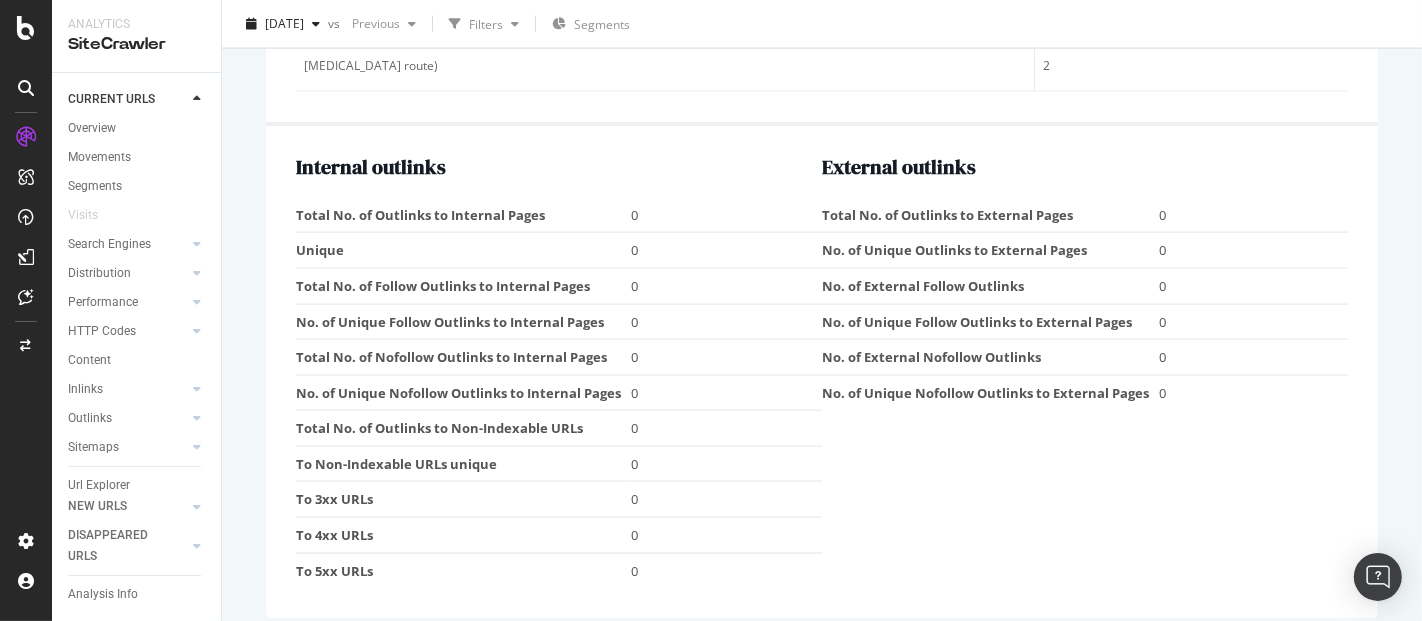 scroll, scrollTop: 2438, scrollLeft: 0, axis: vertical 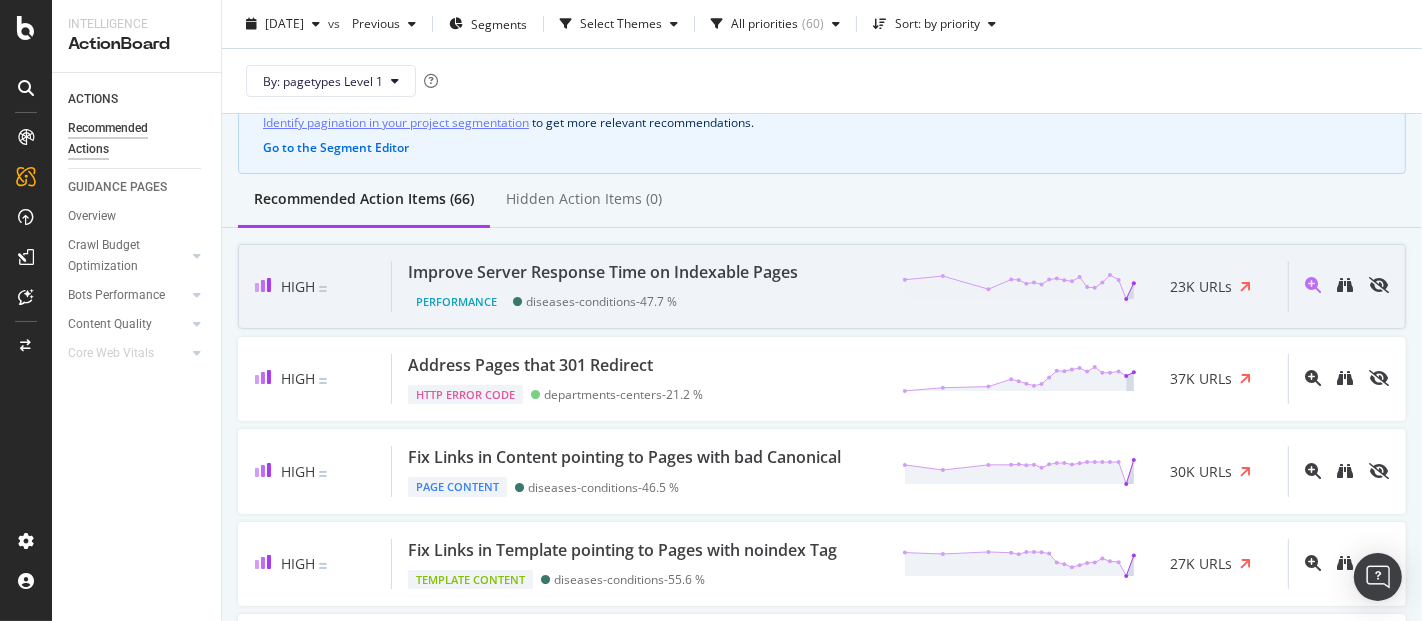 click on "23K URLs" at bounding box center (1204, 287) 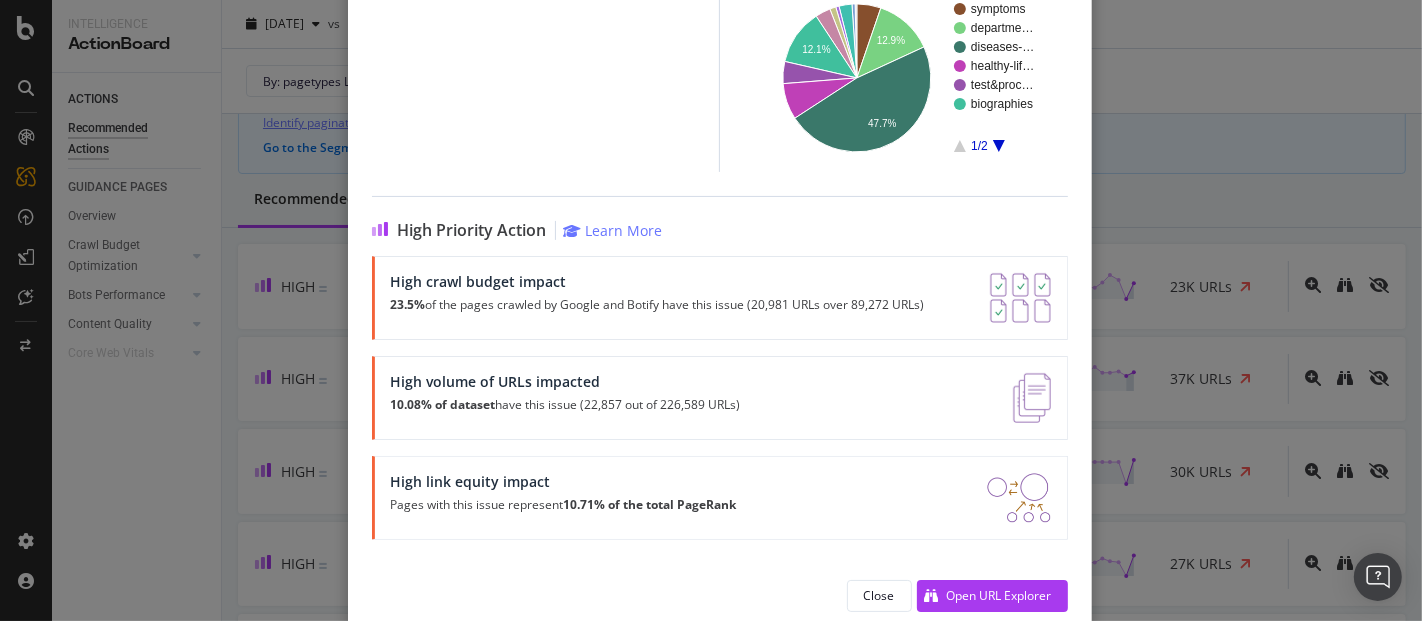 scroll, scrollTop: 353, scrollLeft: 0, axis: vertical 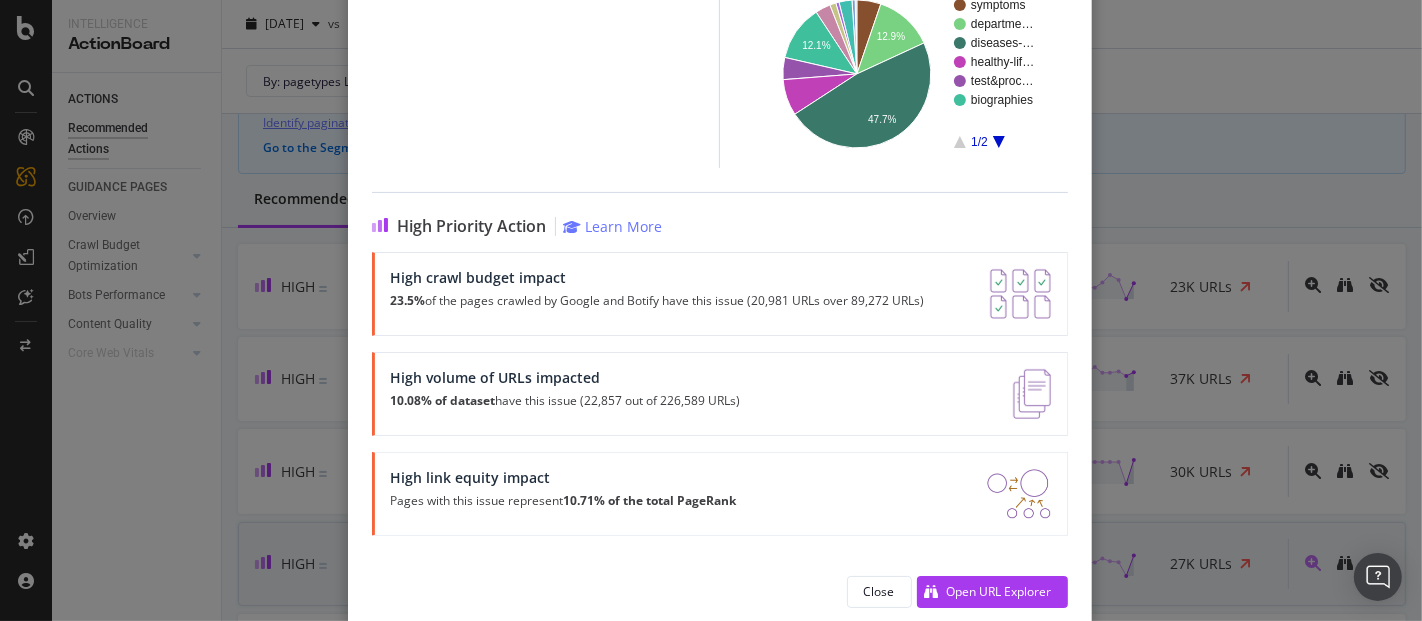 drag, startPoint x: 851, startPoint y: 578, endPoint x: 840, endPoint y: 583, distance: 12.083046 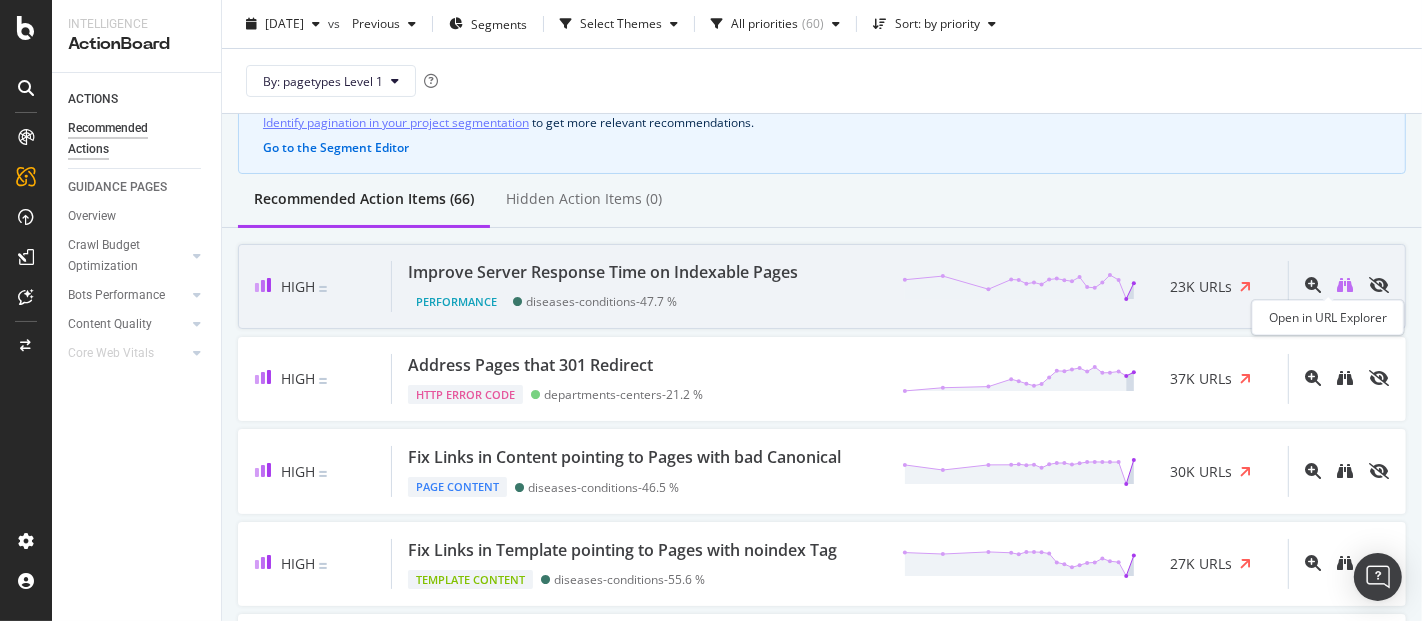 click at bounding box center (1345, 285) 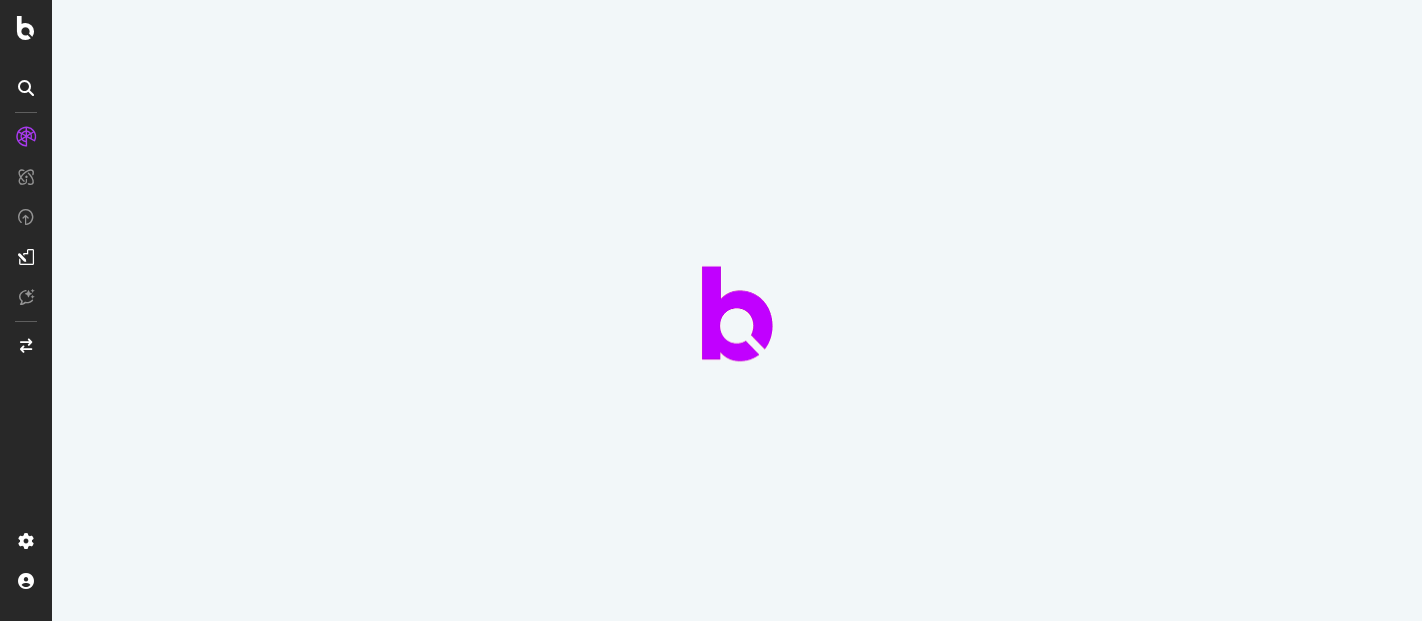 scroll, scrollTop: 0, scrollLeft: 0, axis: both 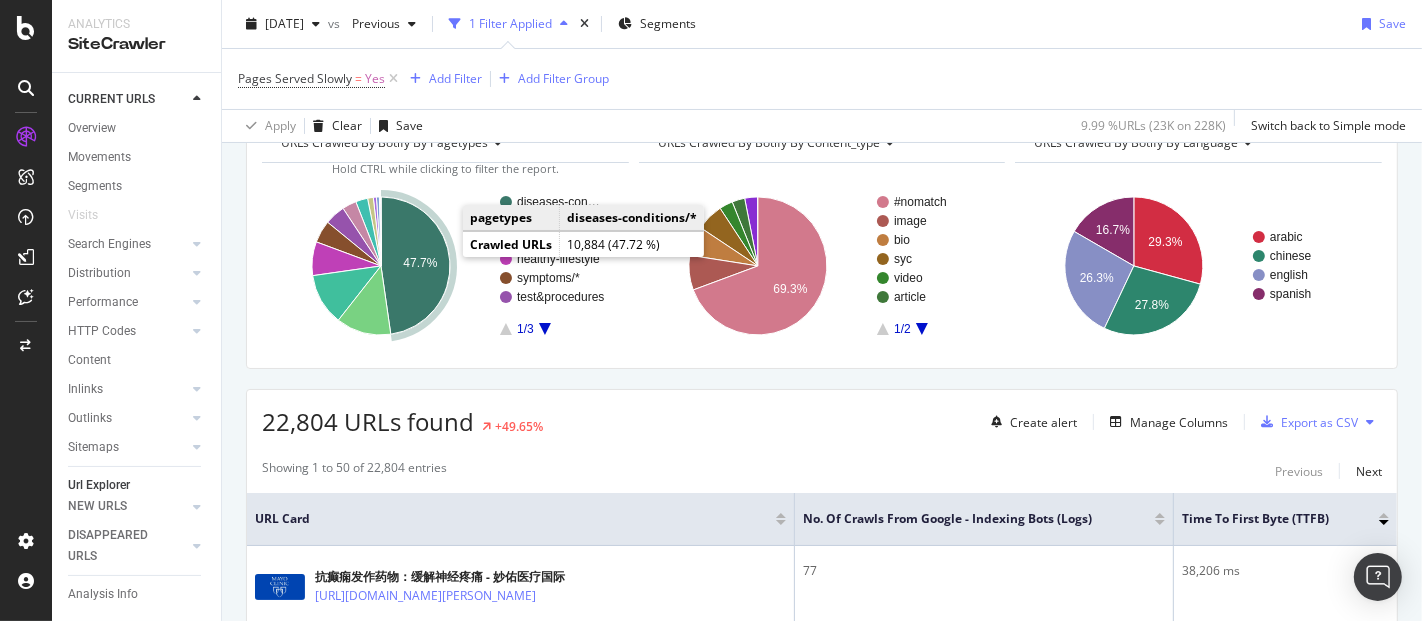 click on "47.7%" 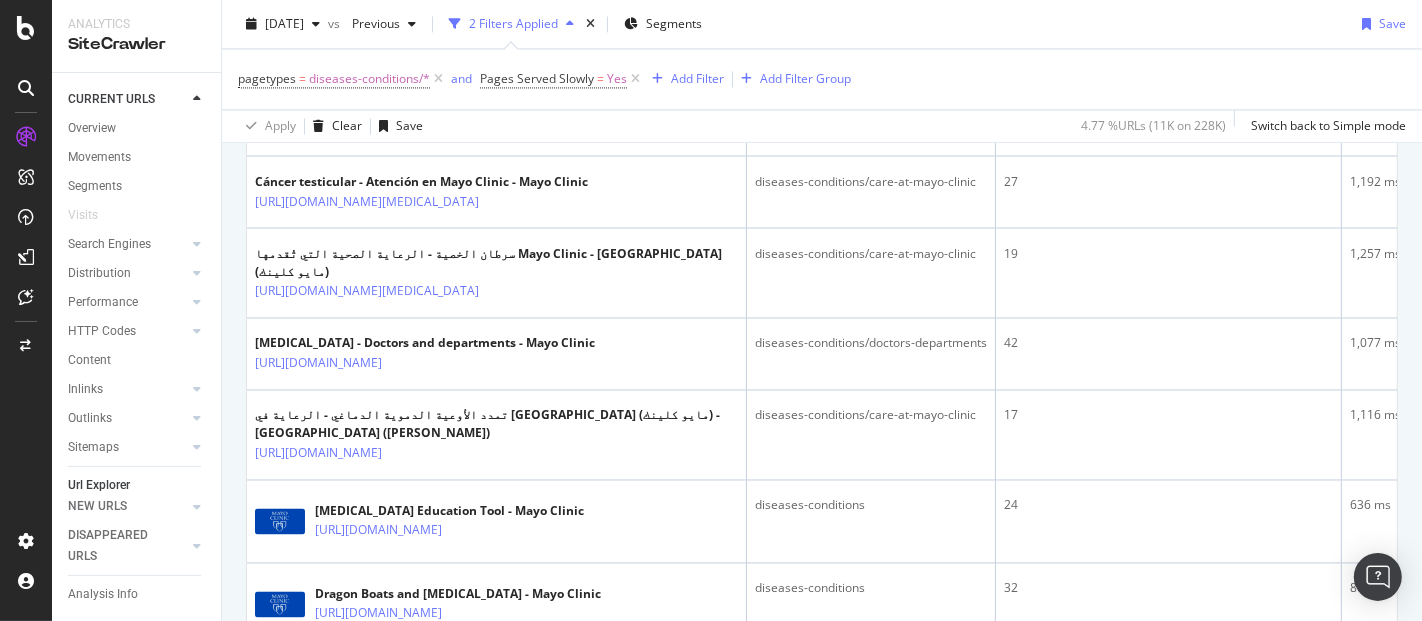 scroll, scrollTop: 3555, scrollLeft: 0, axis: vertical 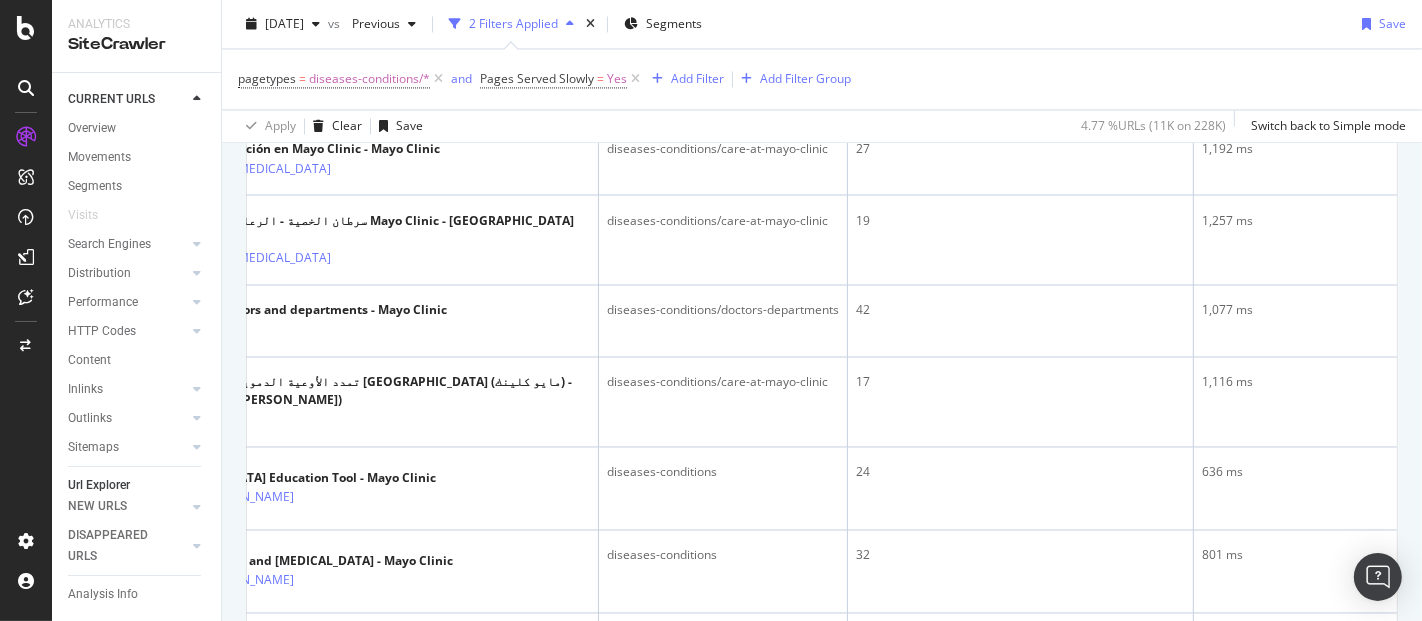 drag, startPoint x: 1215, startPoint y: 448, endPoint x: 1088, endPoint y: 429, distance: 128.41339 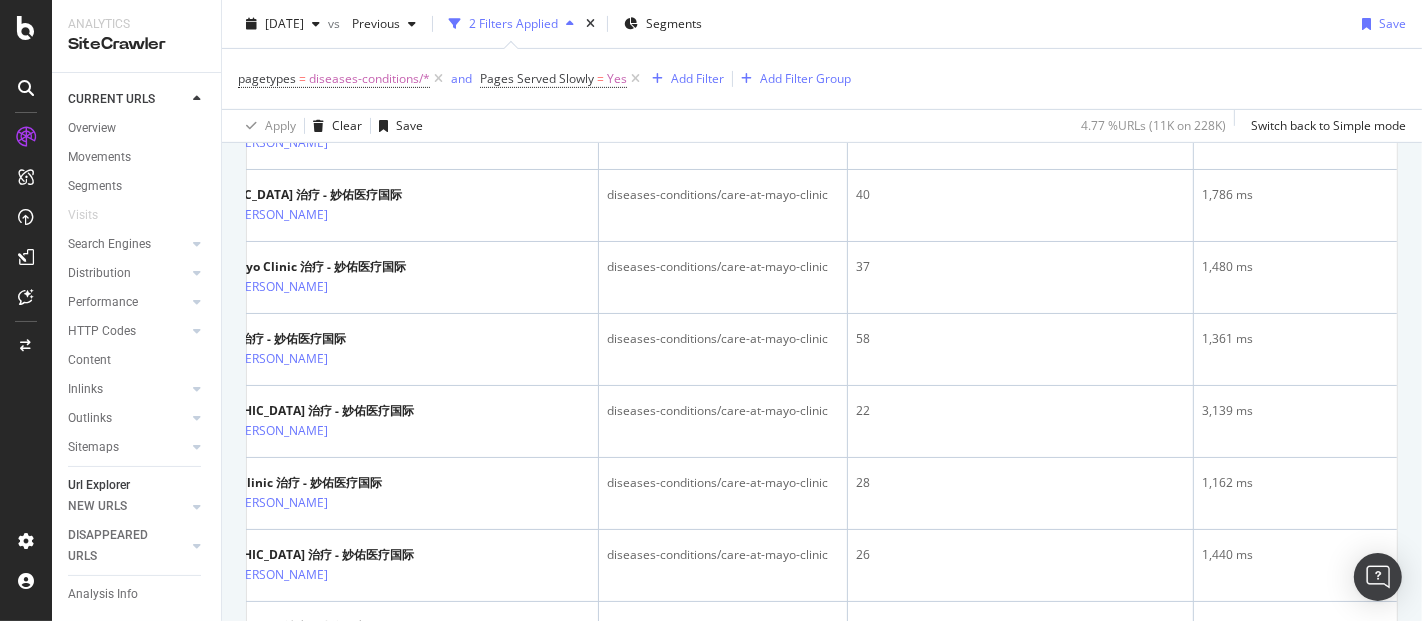scroll, scrollTop: 666, scrollLeft: 0, axis: vertical 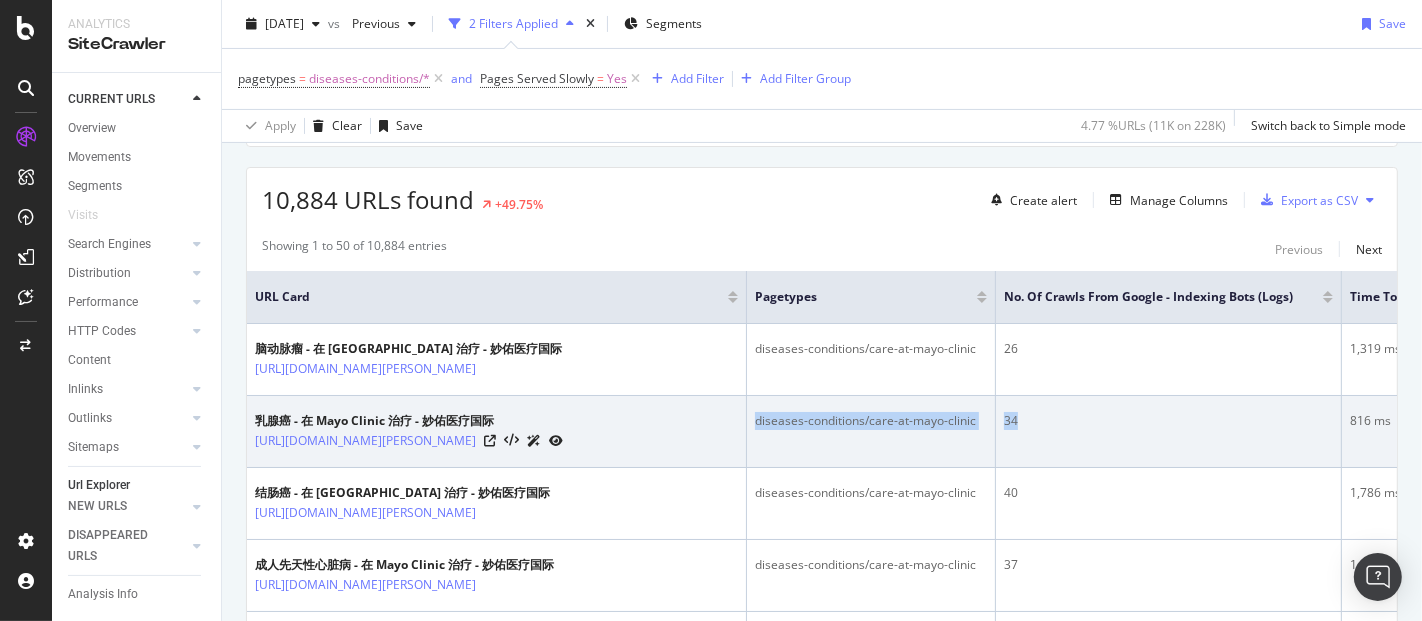 drag, startPoint x: 537, startPoint y: 492, endPoint x: 1042, endPoint y: 427, distance: 509.166 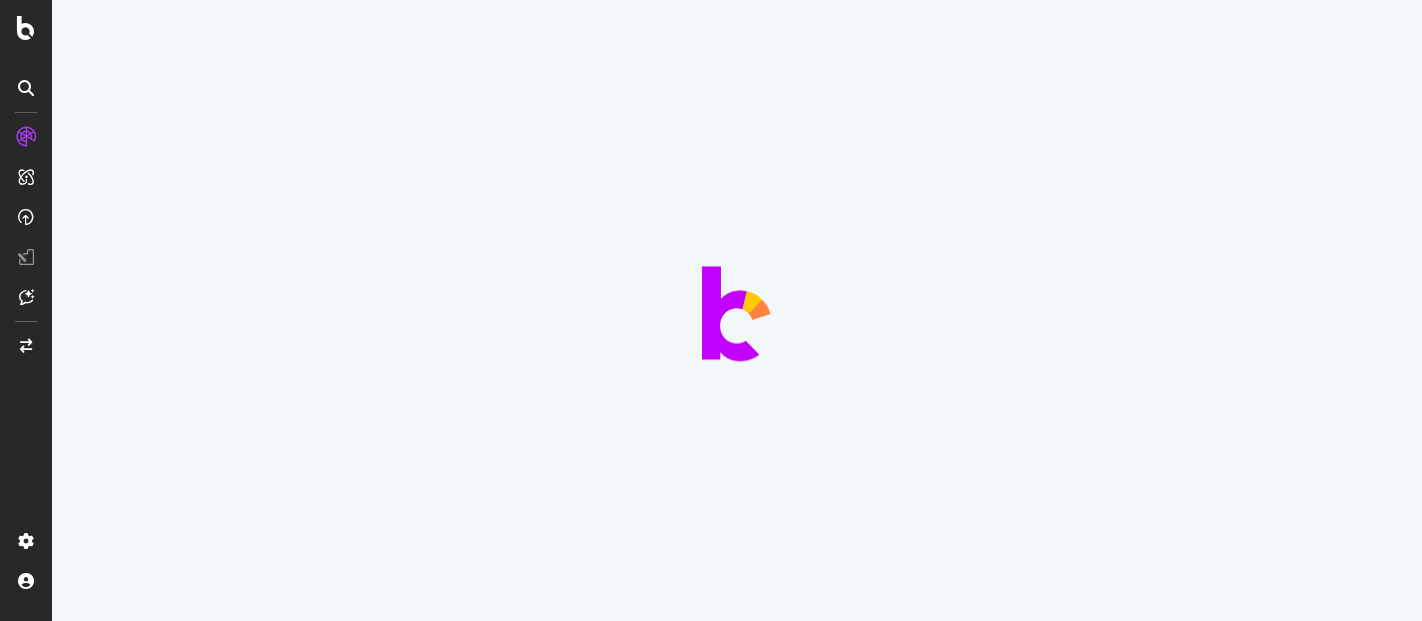 scroll, scrollTop: 0, scrollLeft: 0, axis: both 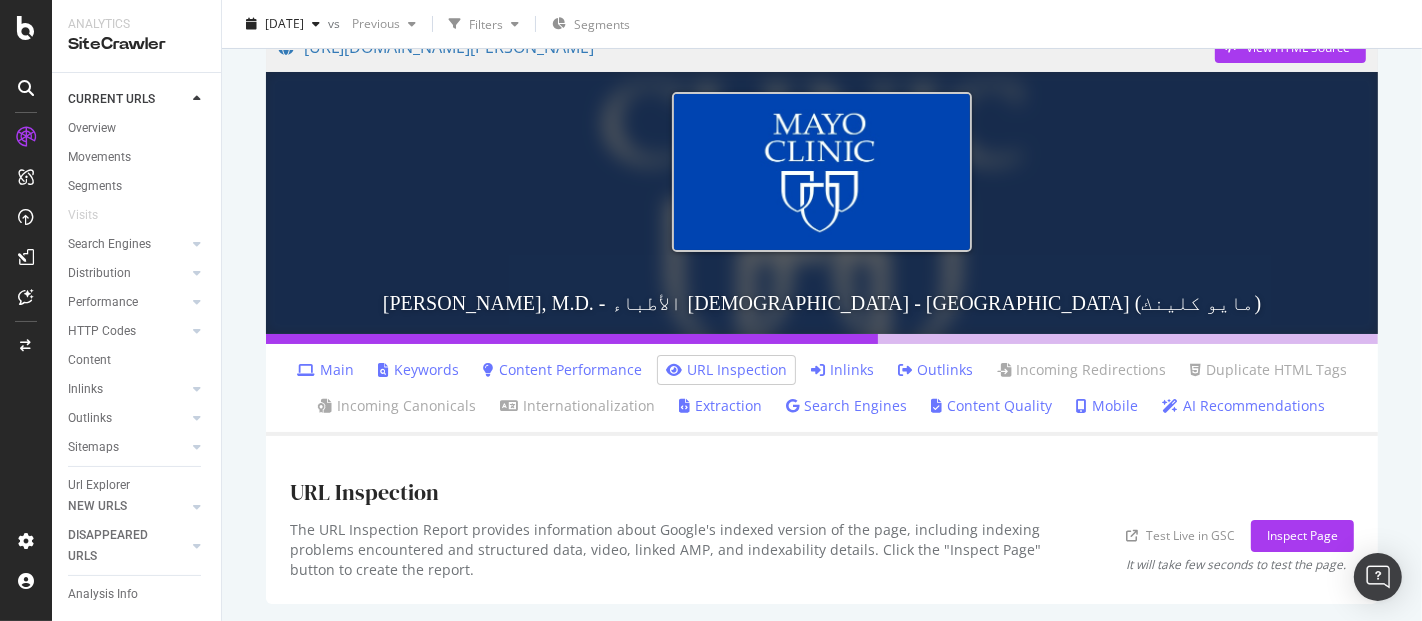 click on "URL Inspection" at bounding box center [726, 370] 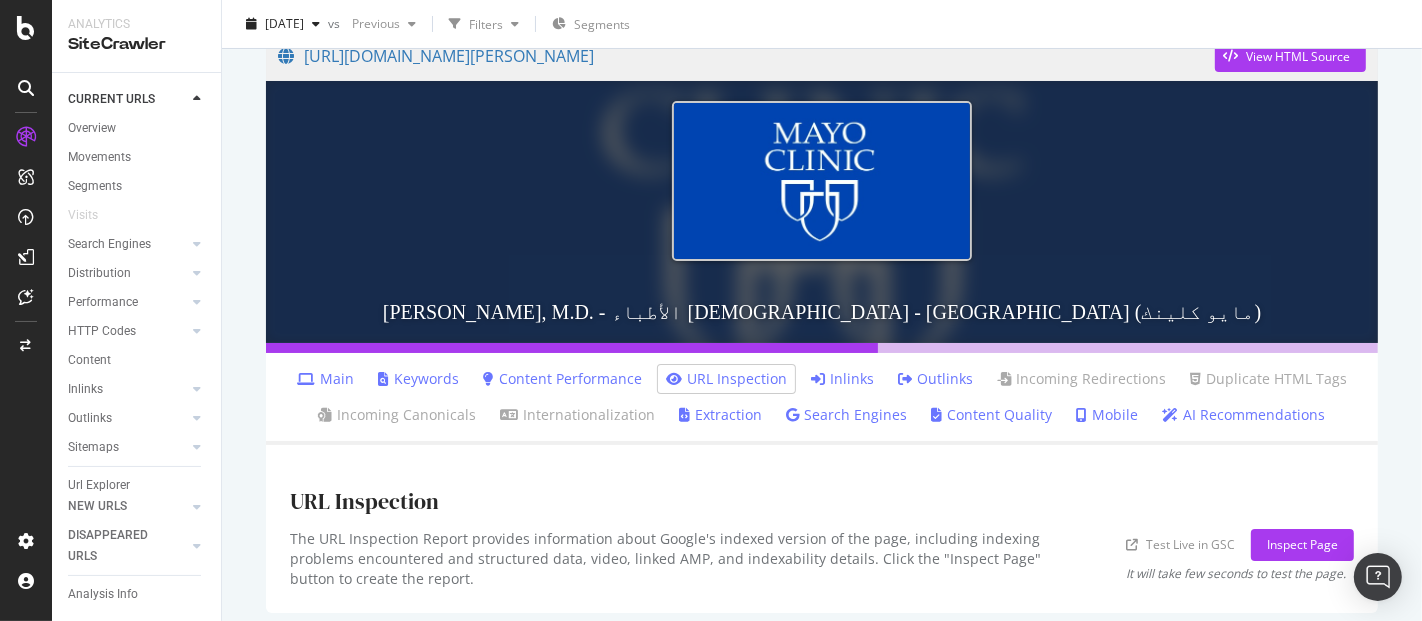 scroll, scrollTop: 191, scrollLeft: 0, axis: vertical 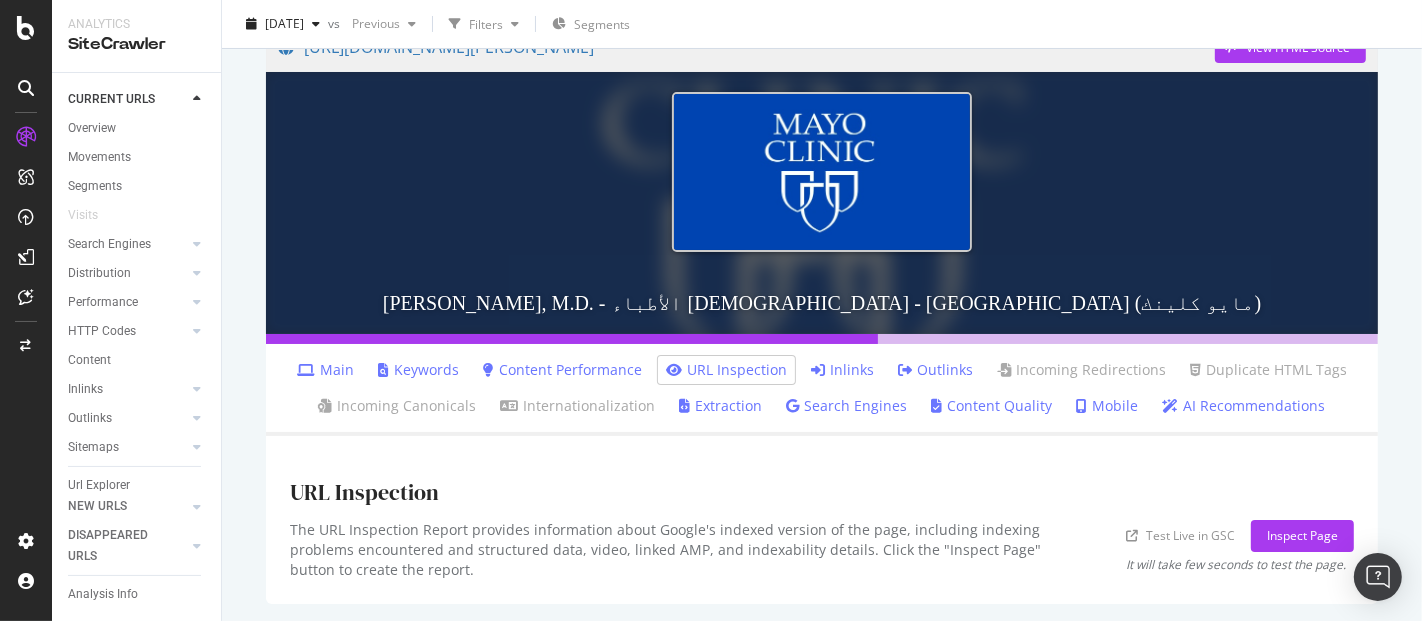 click on "Main" at bounding box center (325, 370) 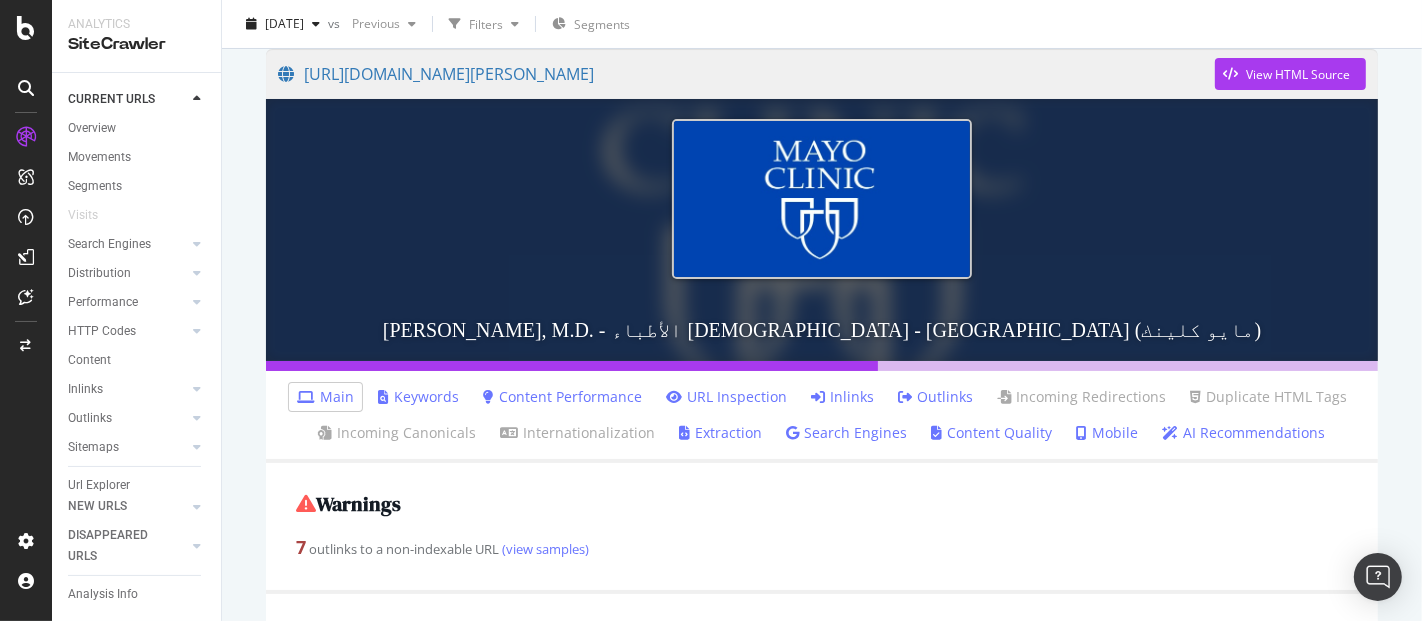 scroll, scrollTop: 0, scrollLeft: 0, axis: both 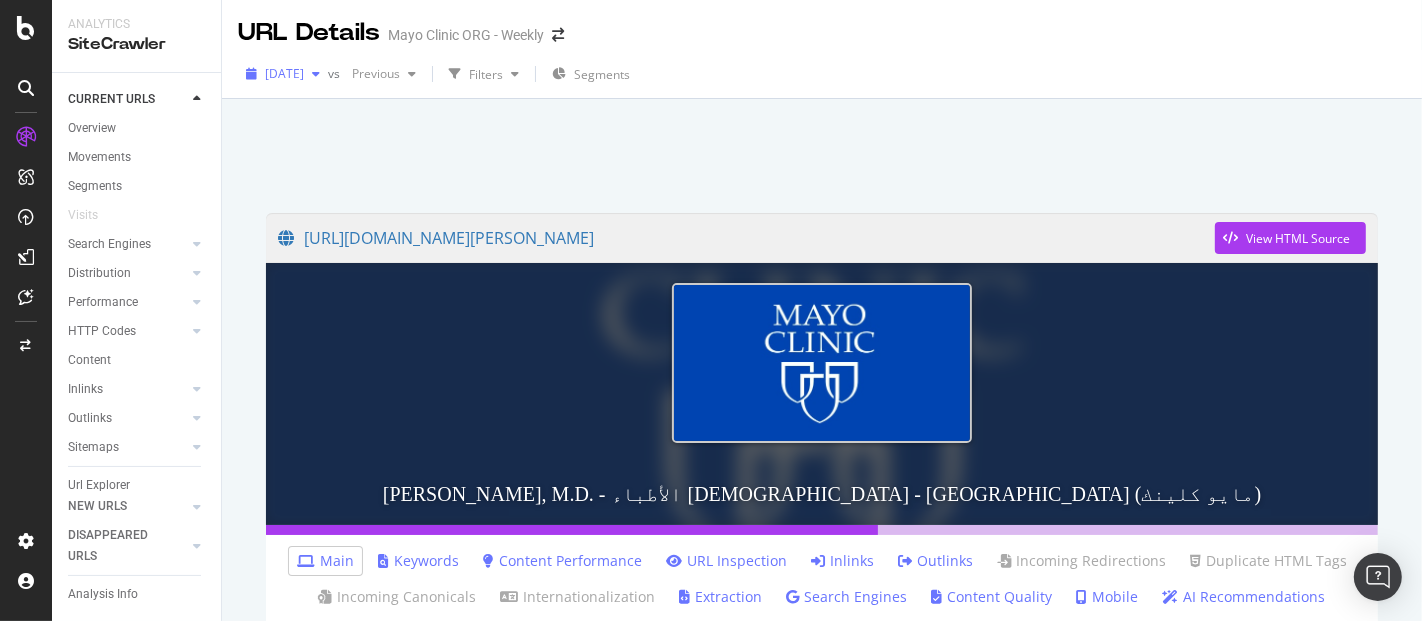 click at bounding box center [316, 74] 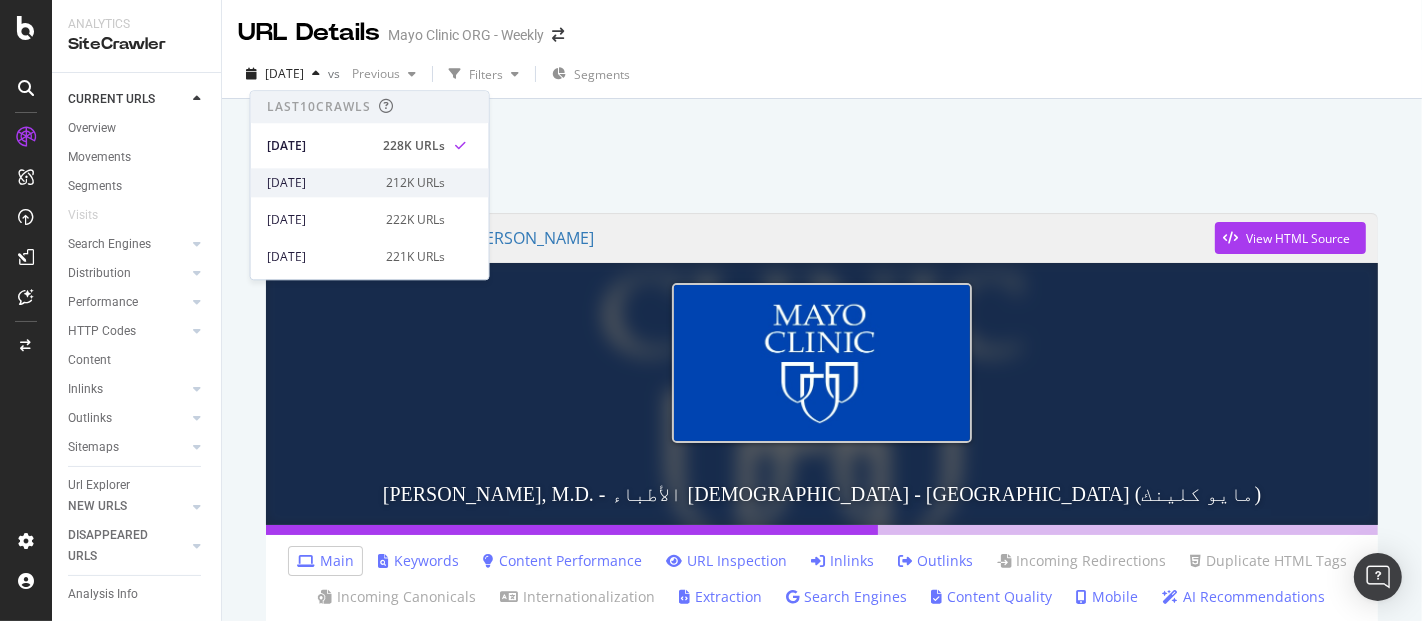 click on "[DATE]" at bounding box center [320, 183] 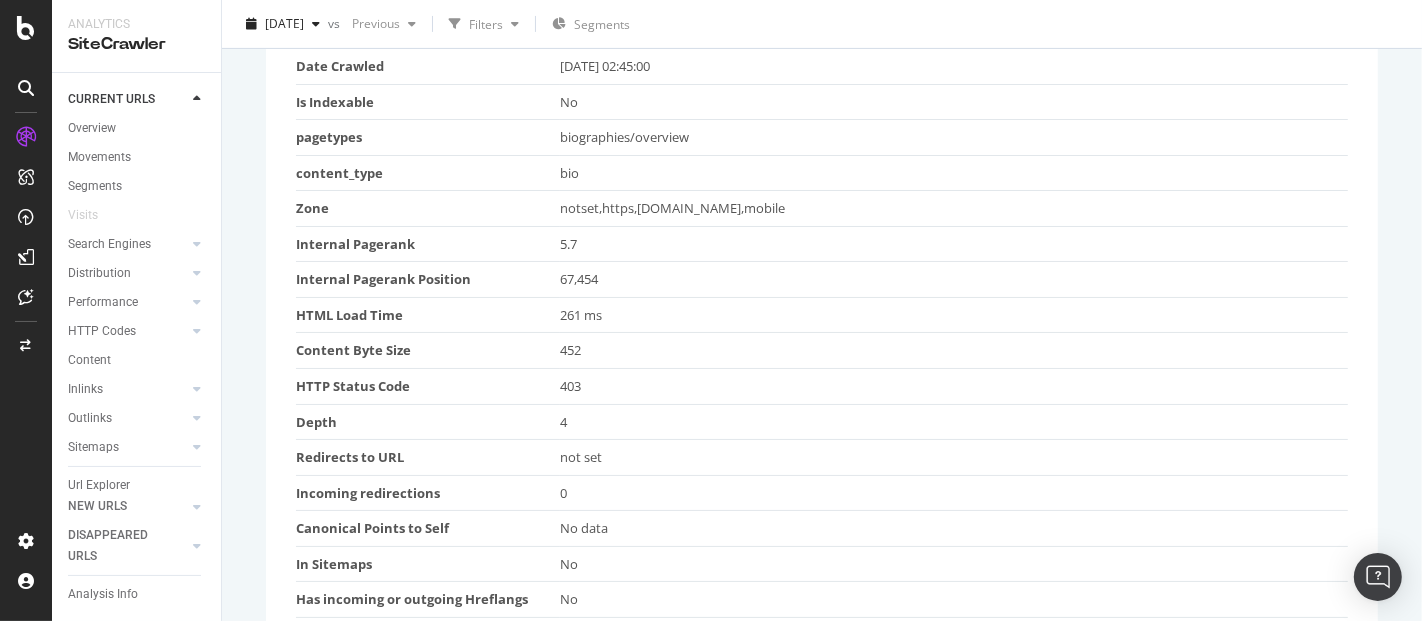 scroll, scrollTop: 555, scrollLeft: 0, axis: vertical 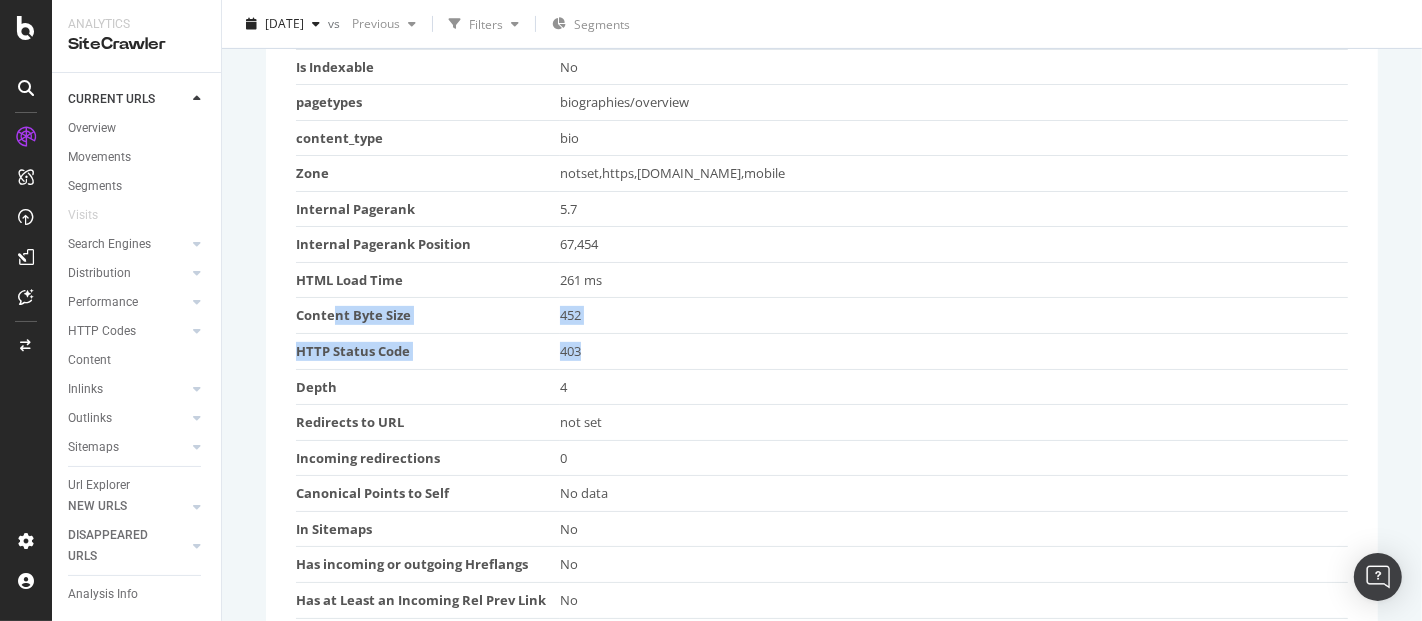 drag, startPoint x: 337, startPoint y: 305, endPoint x: 627, endPoint y: 356, distance: 294.45035 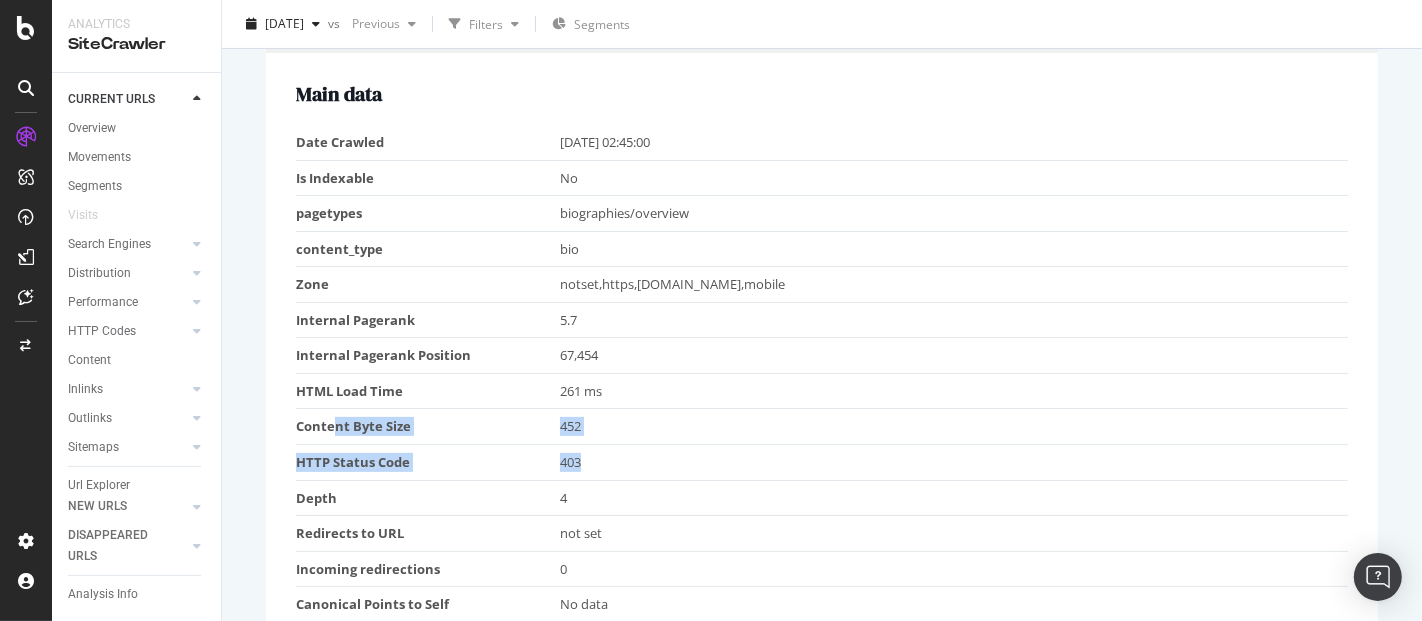 scroll, scrollTop: 0, scrollLeft: 0, axis: both 